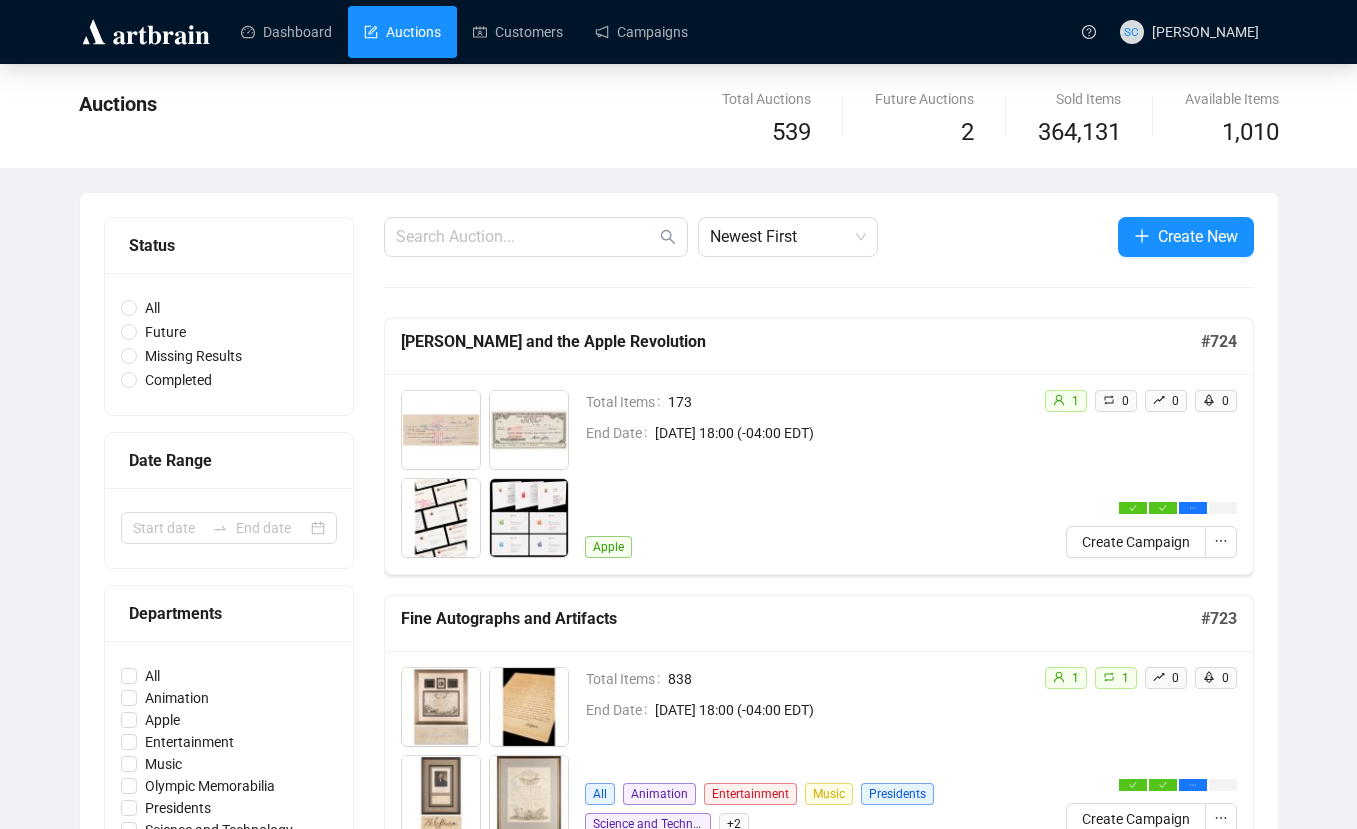 scroll, scrollTop: 0, scrollLeft: 0, axis: both 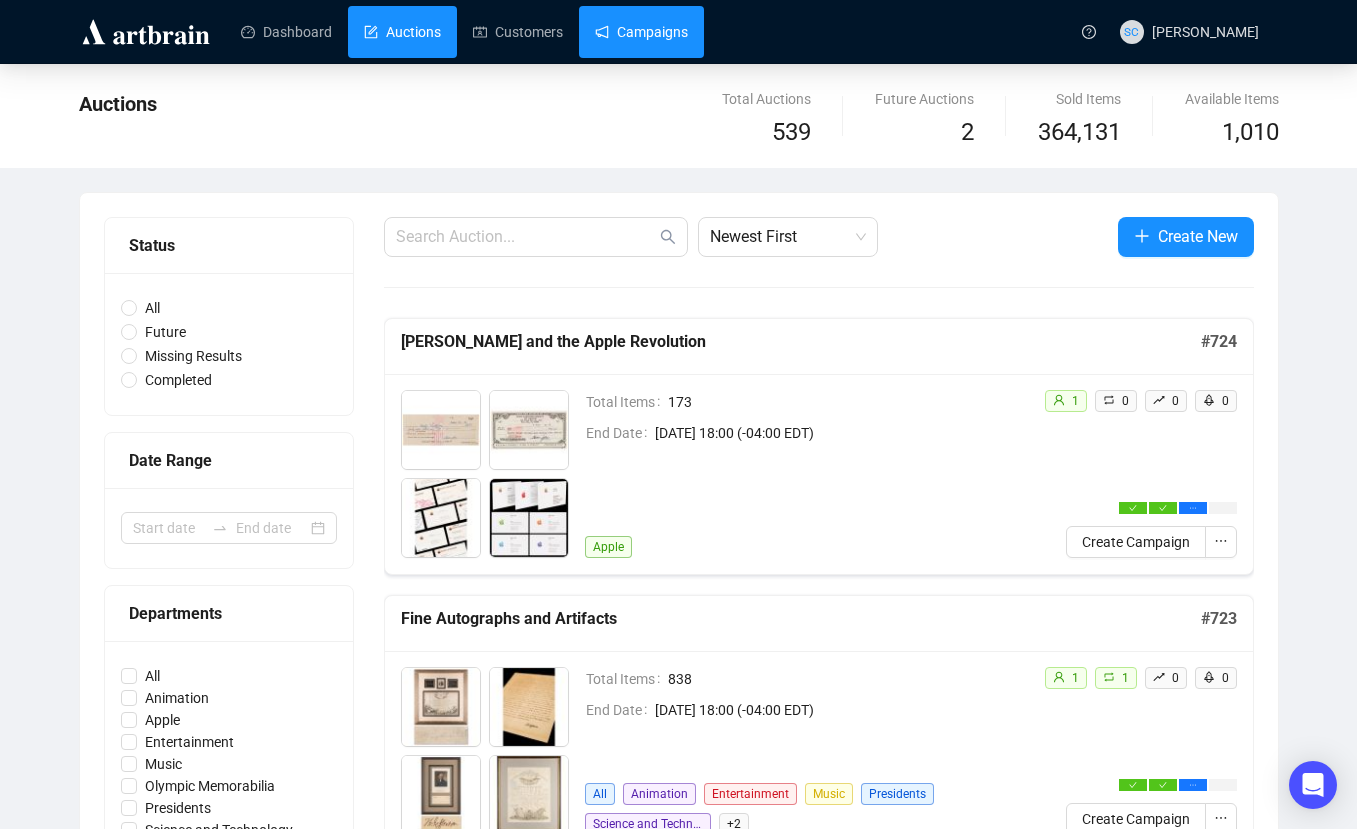 click on "Campaigns" at bounding box center (641, 32) 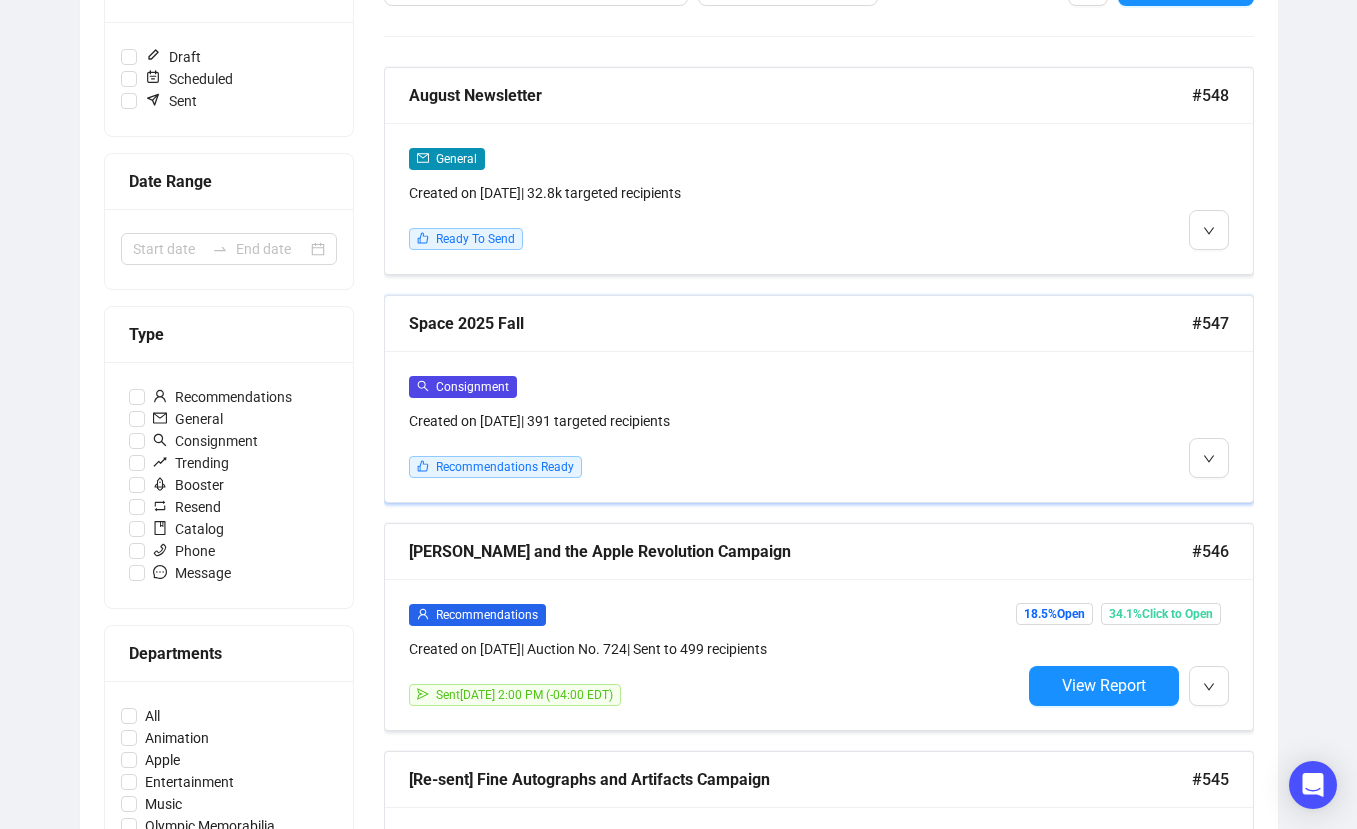 scroll, scrollTop: 310, scrollLeft: 0, axis: vertical 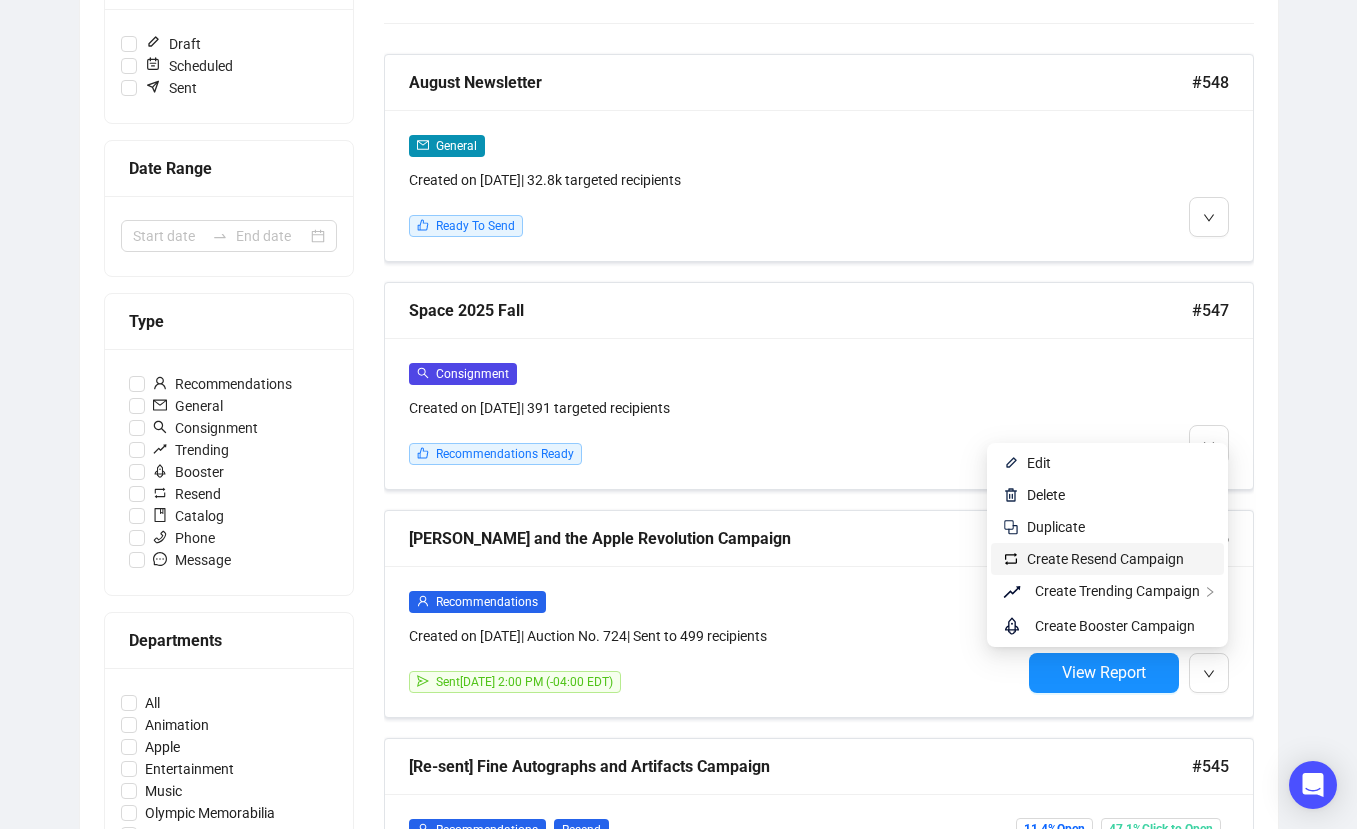 click on "Create Resend Campaign" at bounding box center (1105, 559) 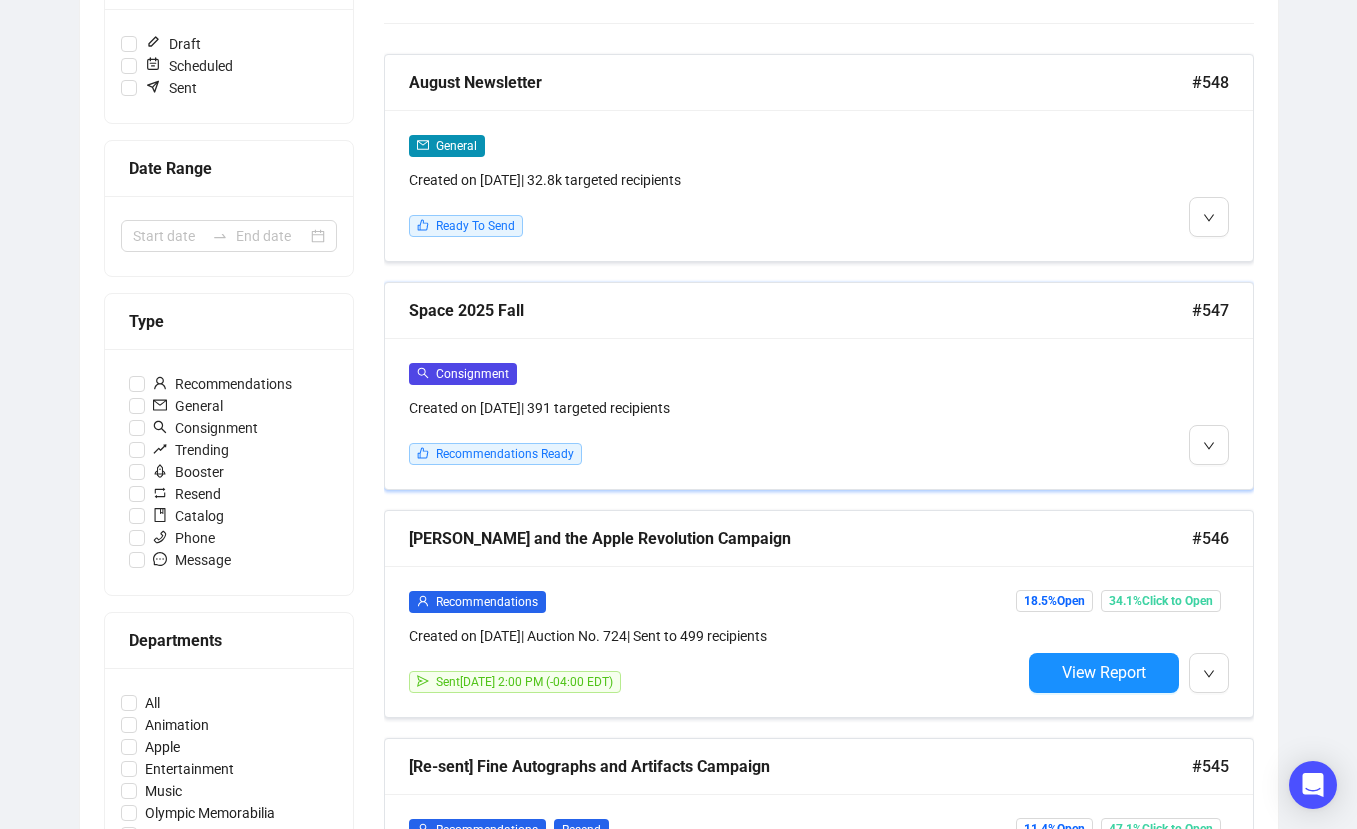 scroll, scrollTop: 0, scrollLeft: 0, axis: both 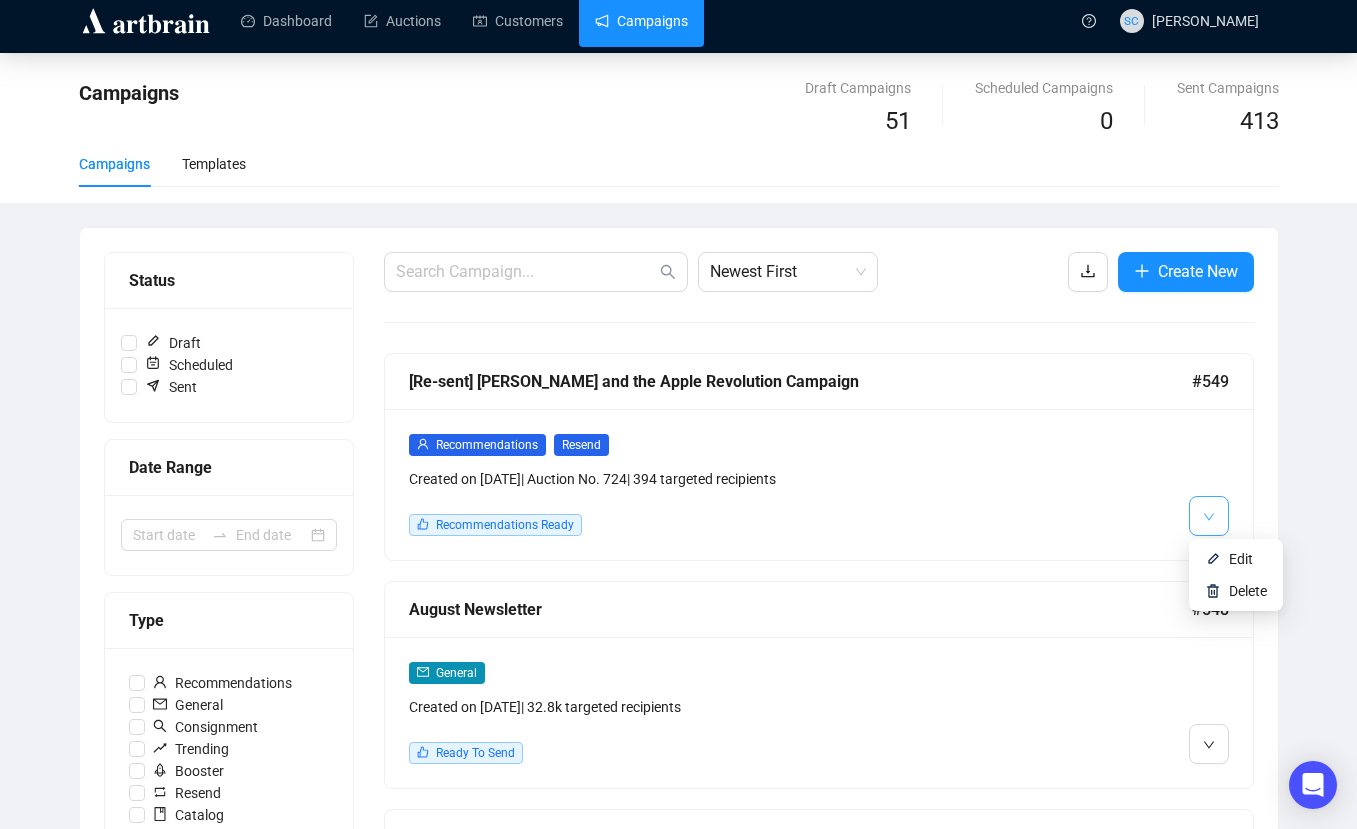 click at bounding box center [1209, 515] 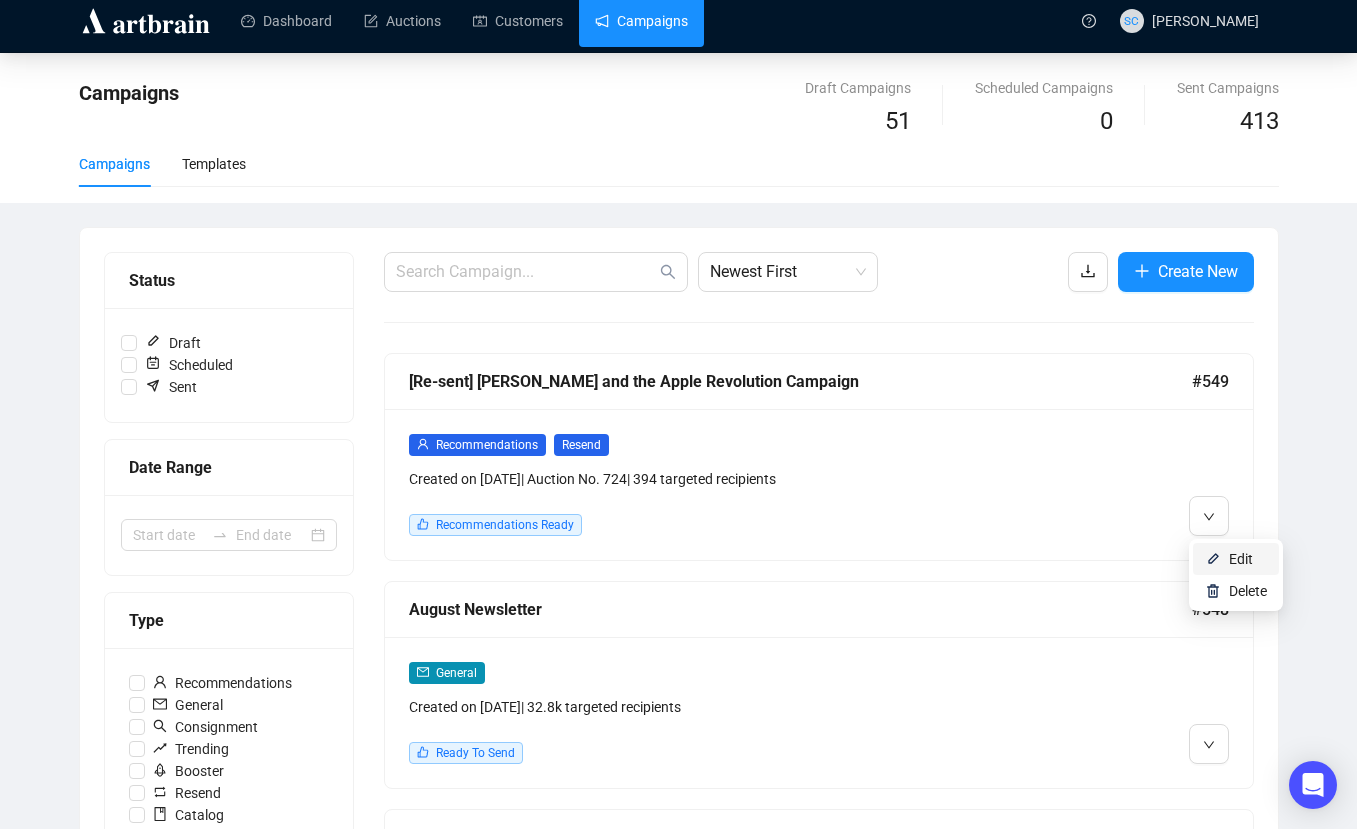 click on "Edit" at bounding box center [1241, 559] 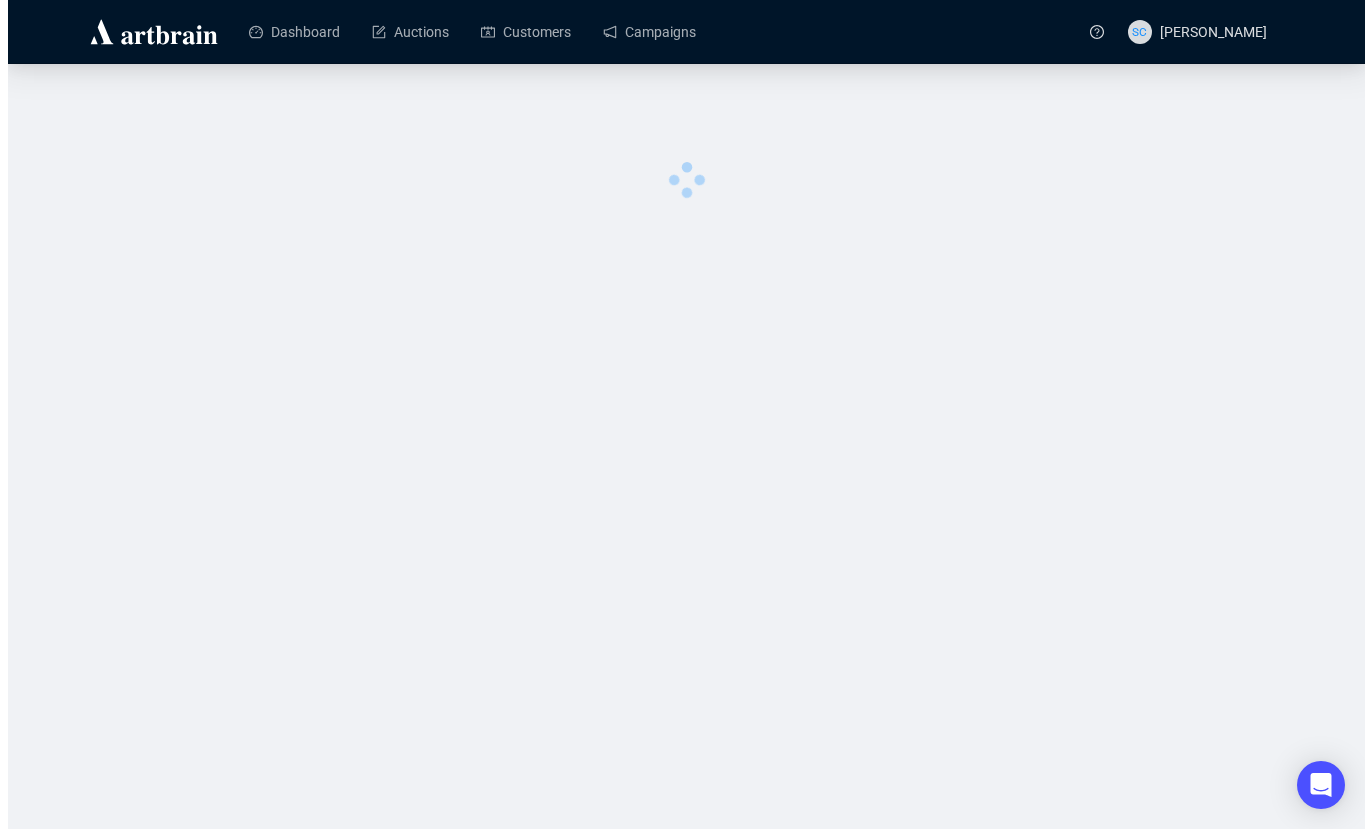 scroll, scrollTop: 0, scrollLeft: 0, axis: both 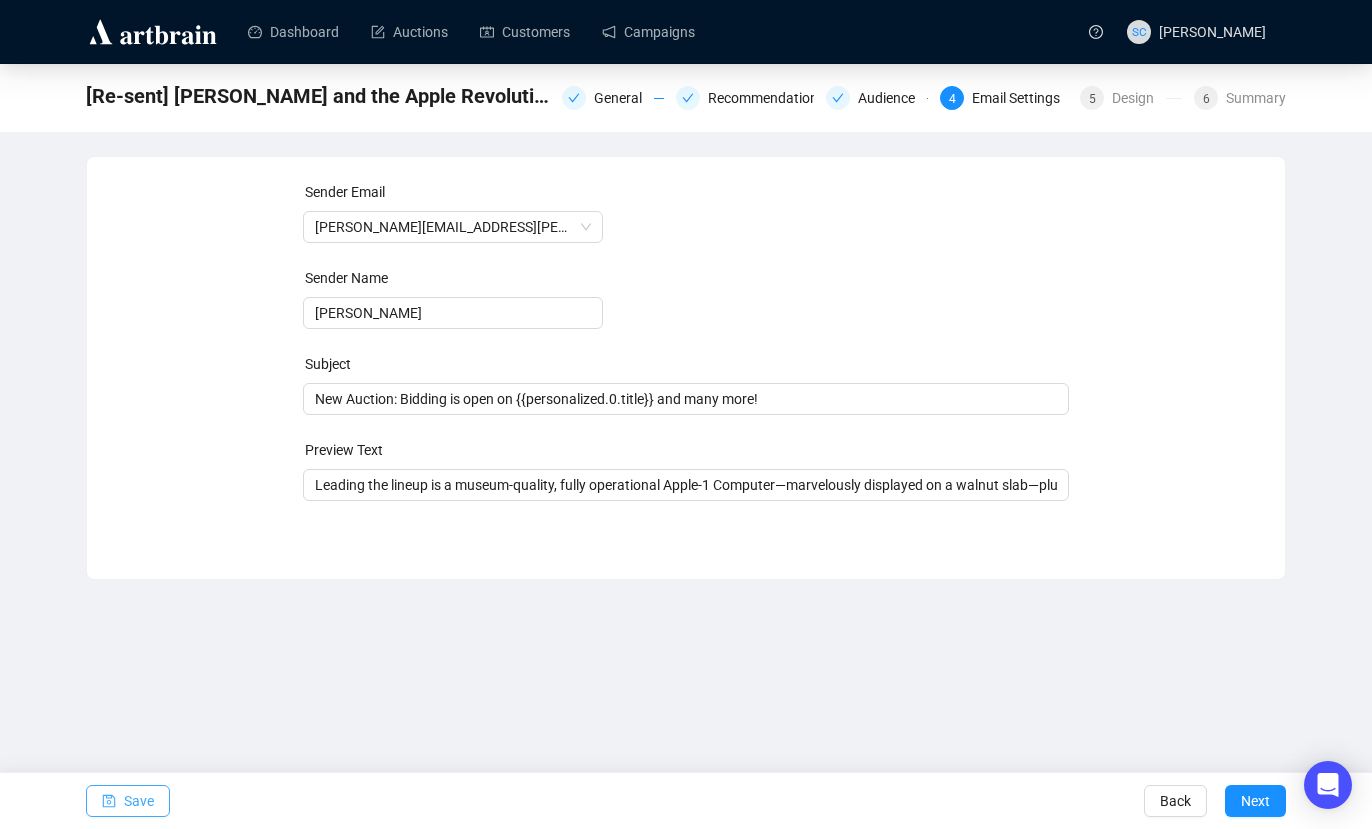 click on "Save" at bounding box center [139, 801] 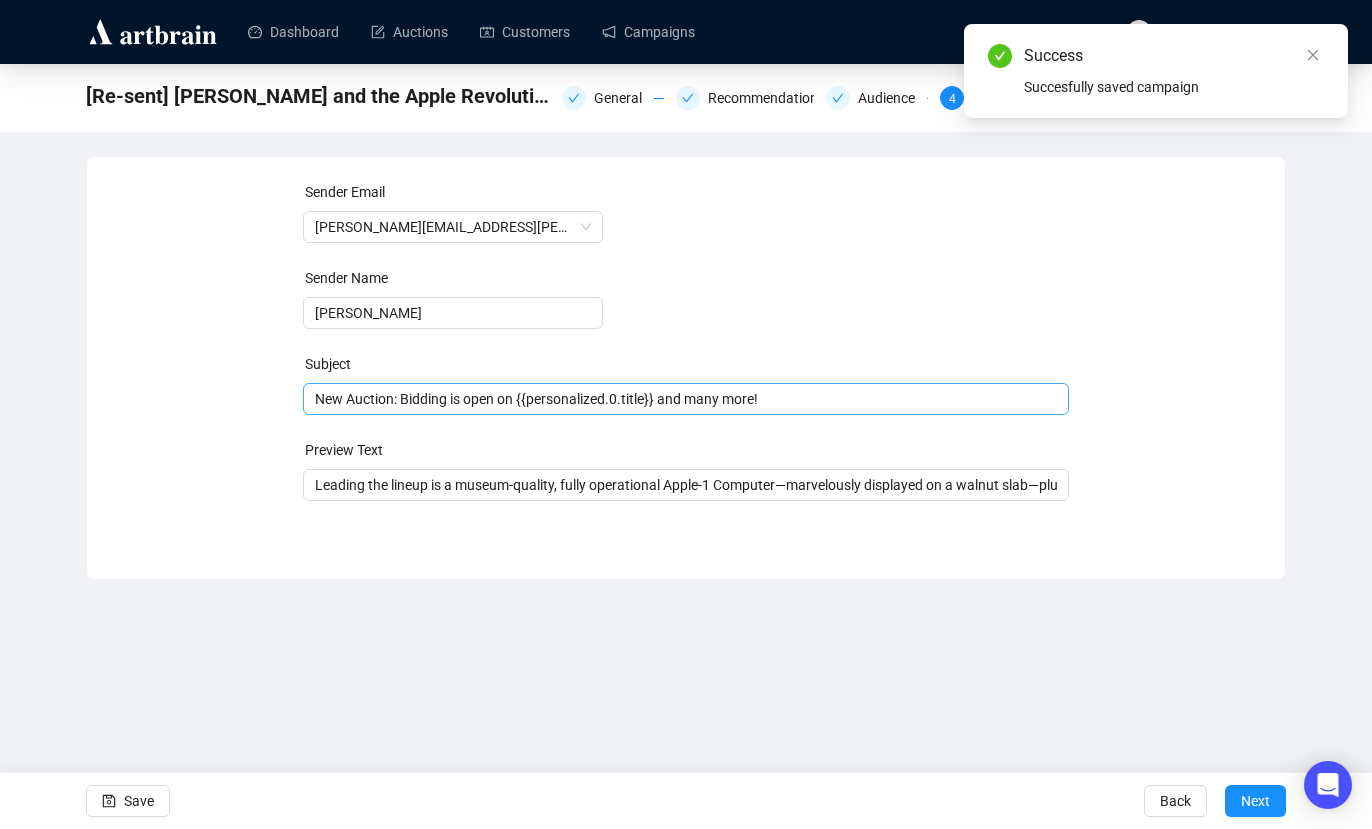 click on "New Auction: Bidding is open on {{personalized.0.title}} and many more!" at bounding box center [686, 399] 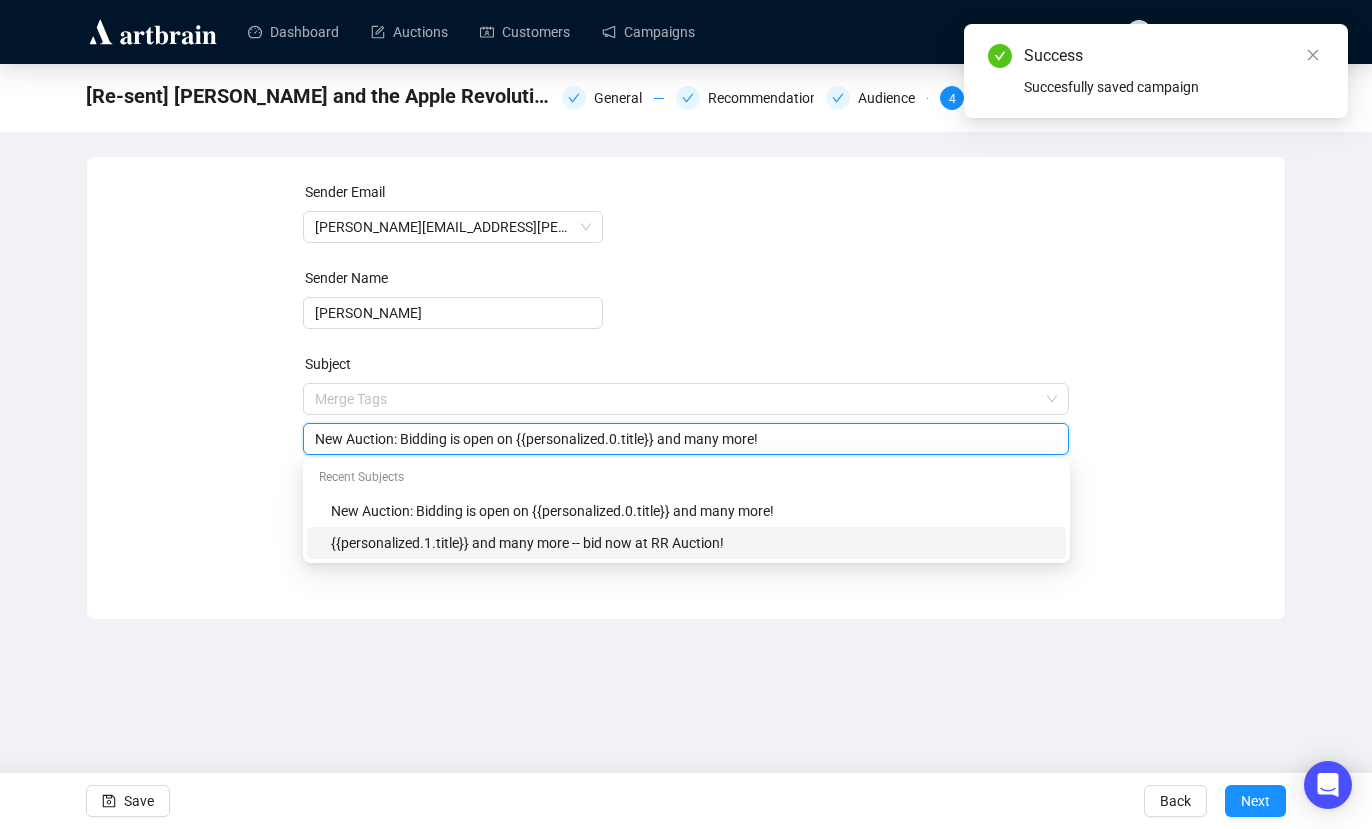 click on "{{personalized.1.title}} and many more -- bid now at RR Auction!" at bounding box center (692, 543) 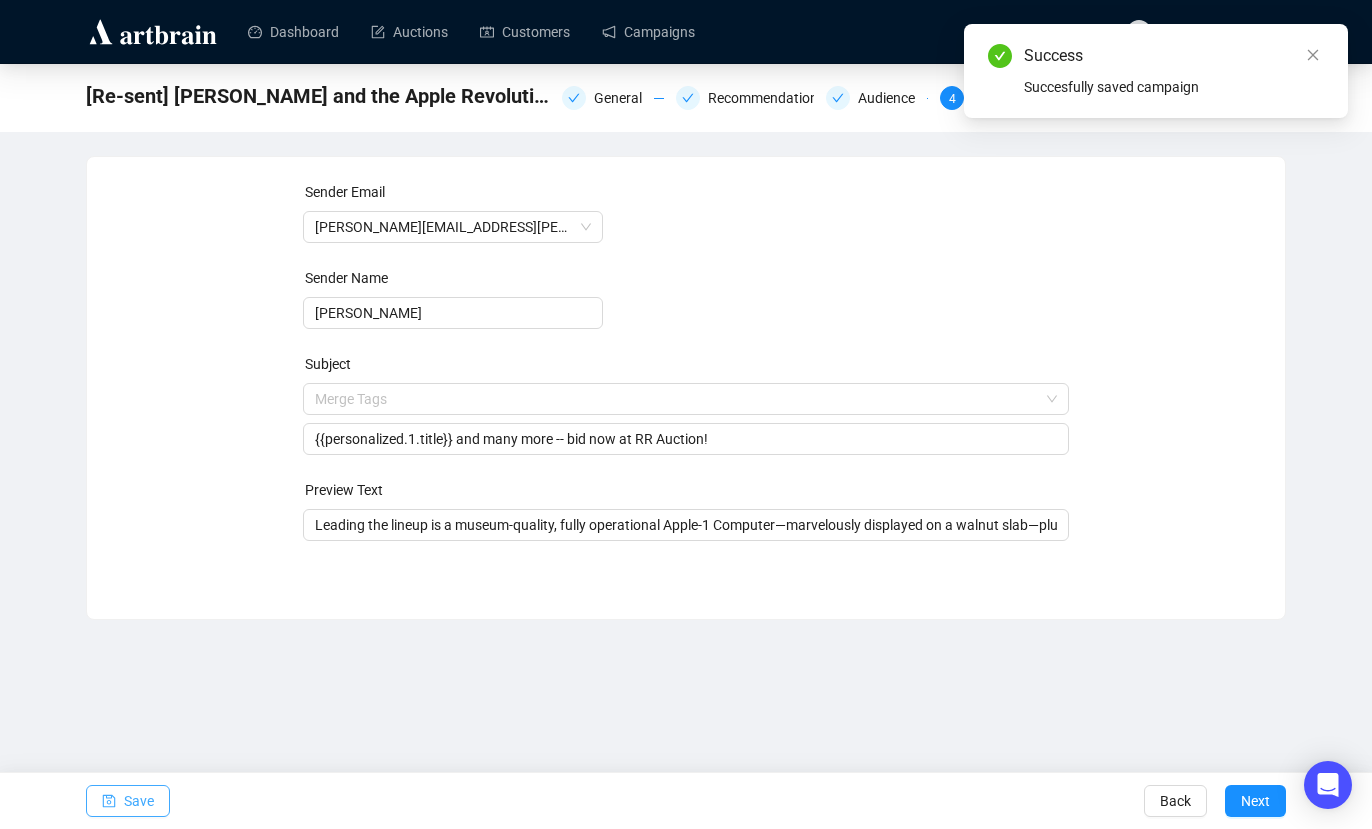 click on "Save" at bounding box center (139, 801) 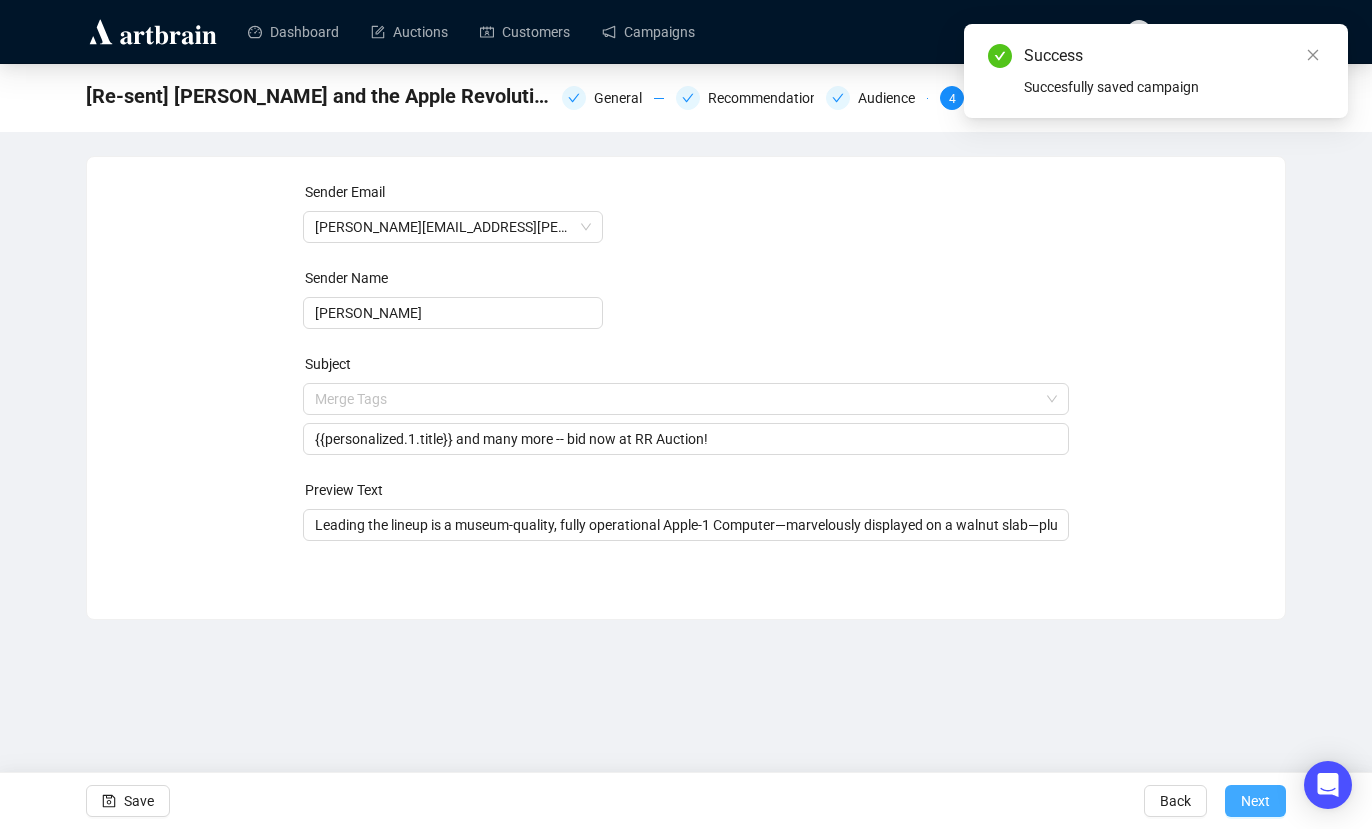 click on "Next" at bounding box center (1255, 801) 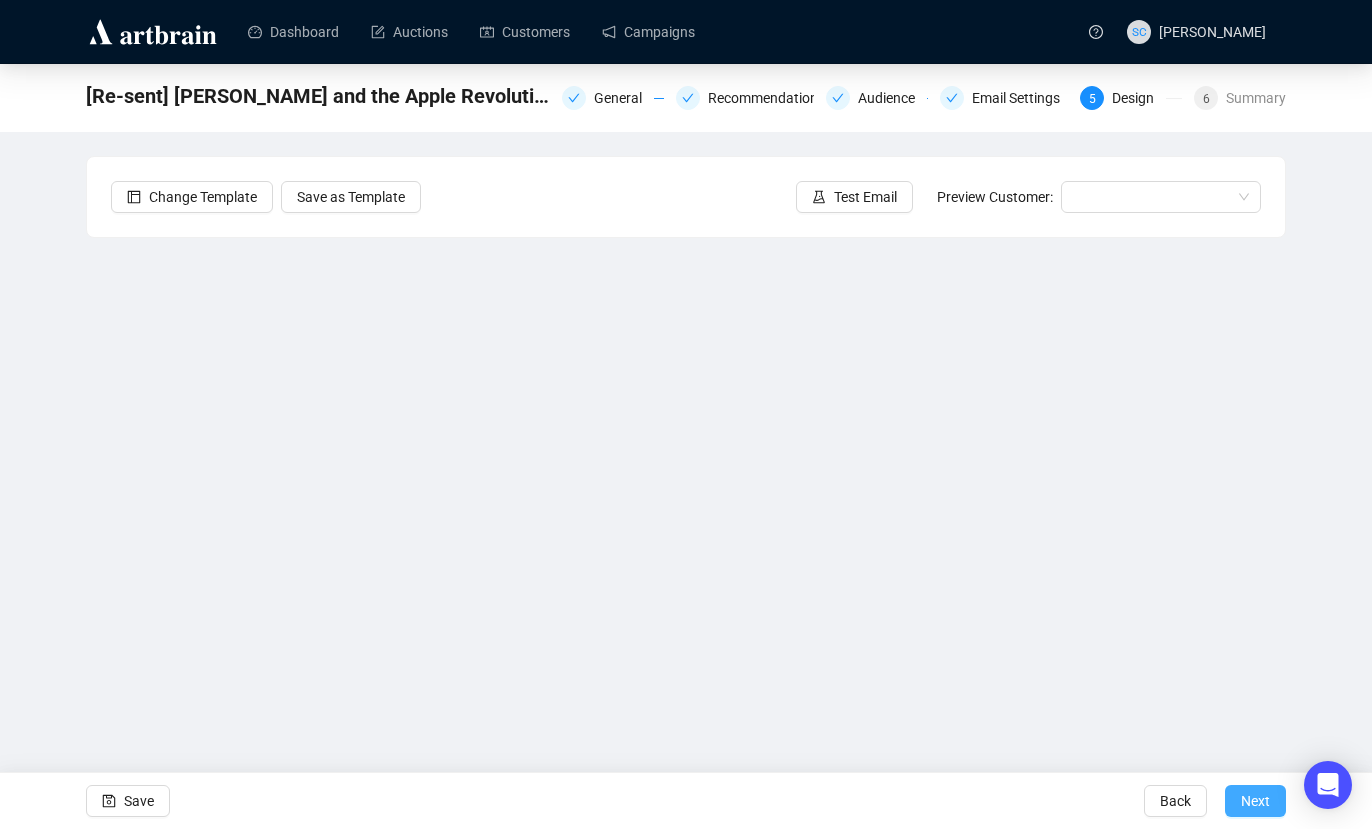 click on "Next" at bounding box center [1255, 801] 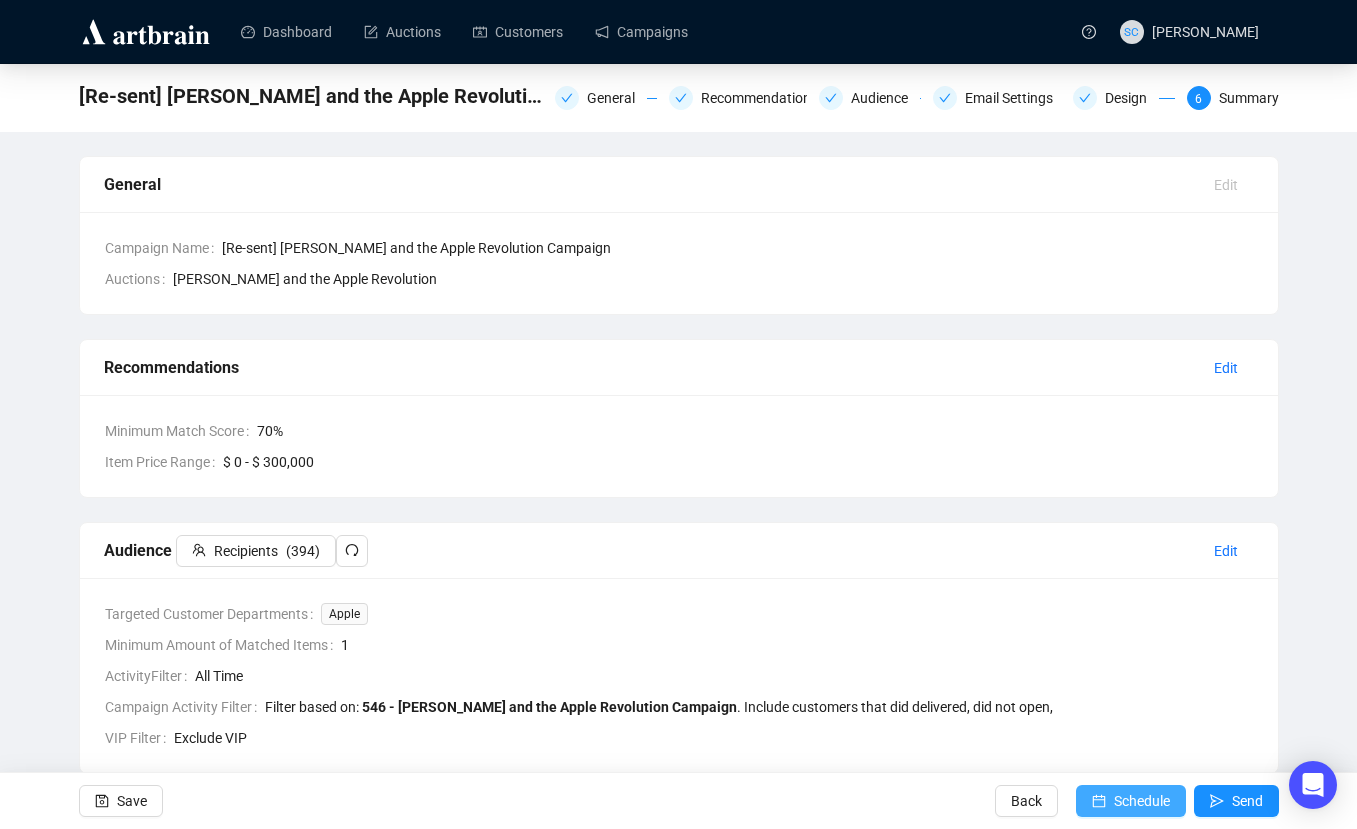 click on "Schedule" at bounding box center (1142, 801) 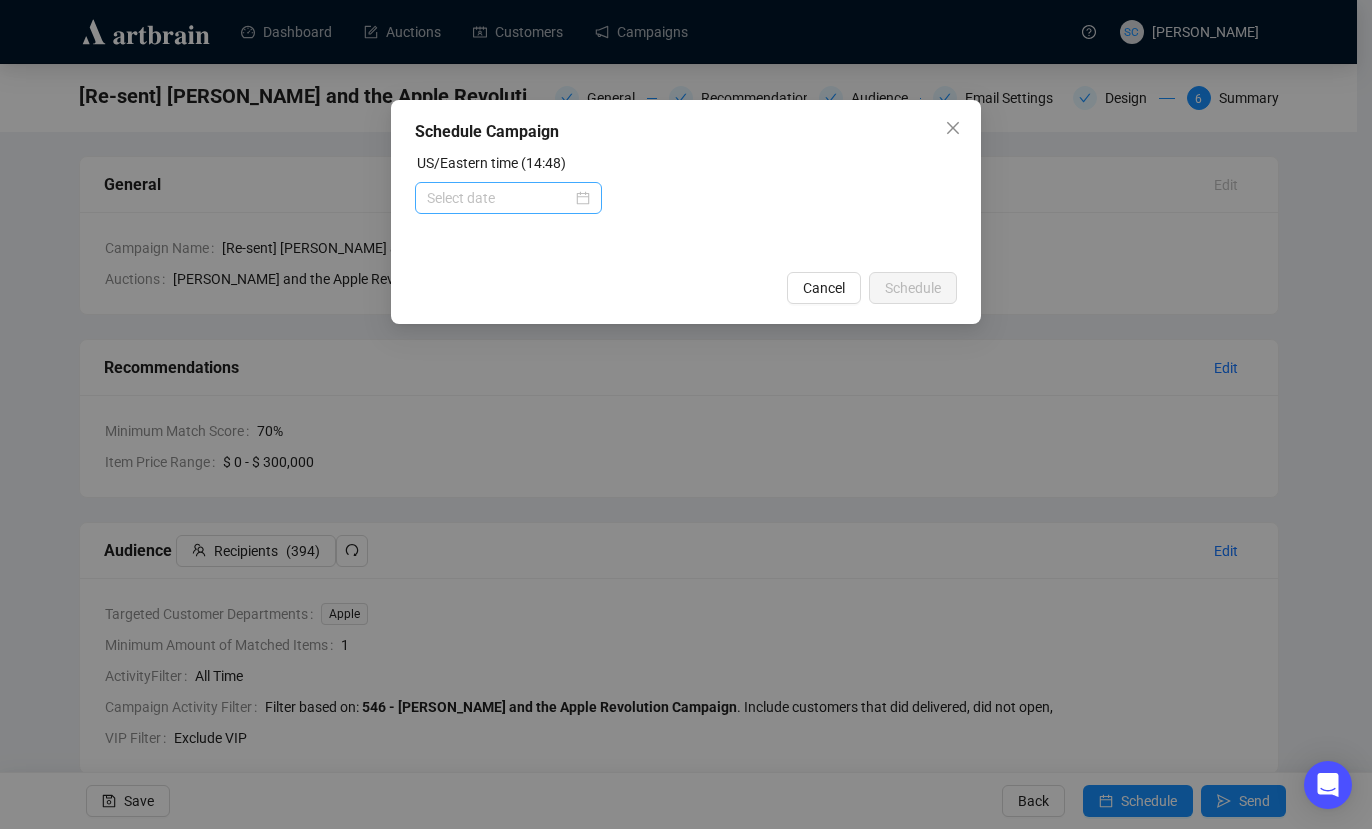 click at bounding box center [508, 198] 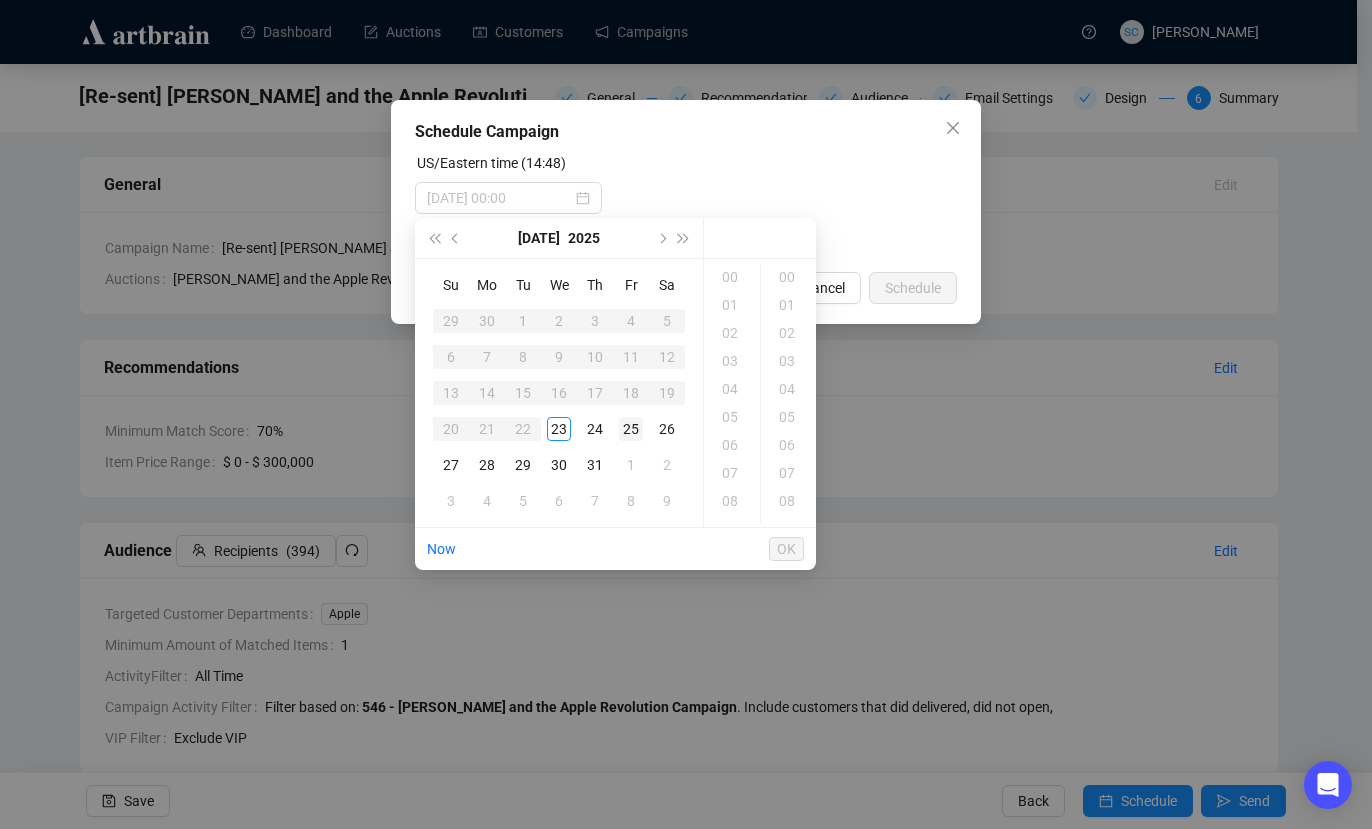 click on "25" at bounding box center (631, 429) 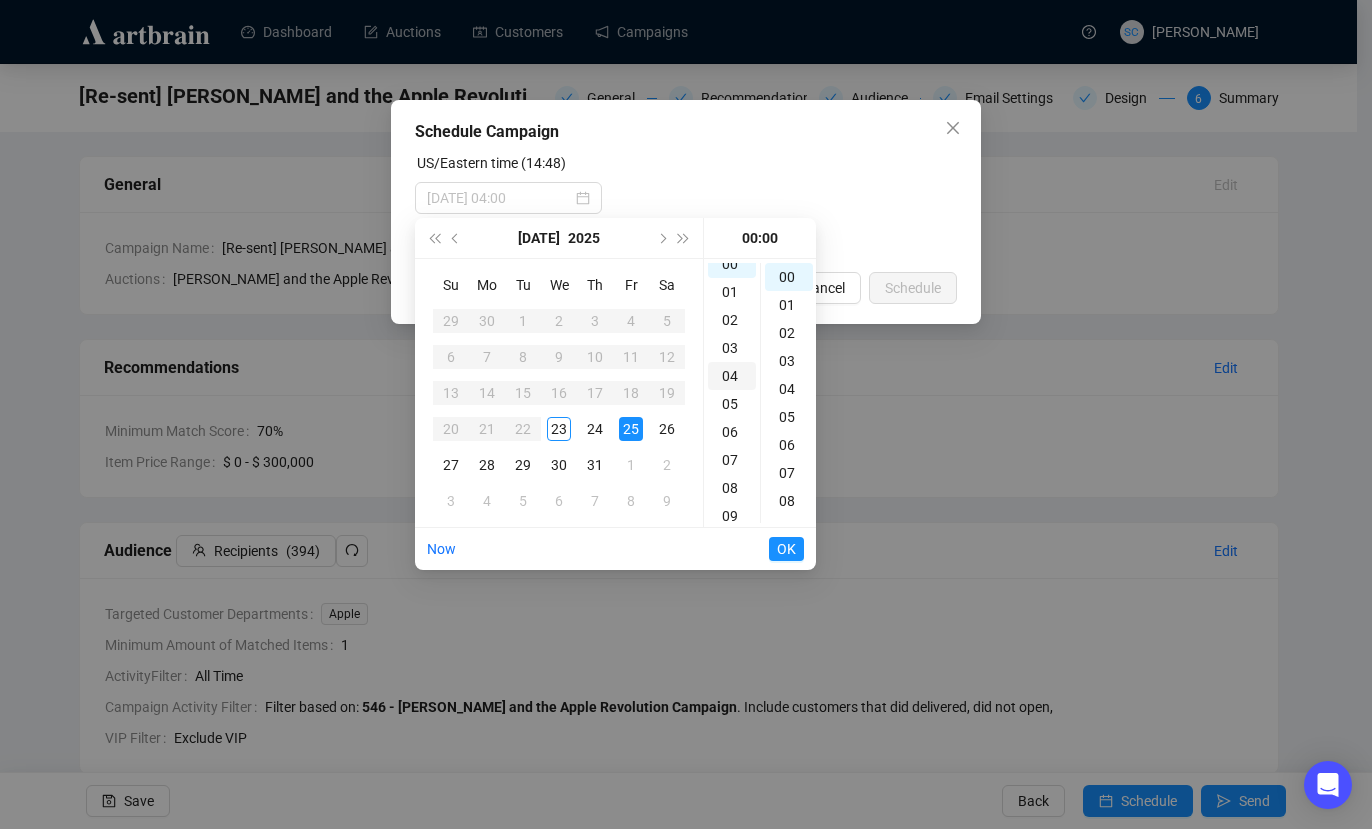 click on "04" at bounding box center (732, 376) 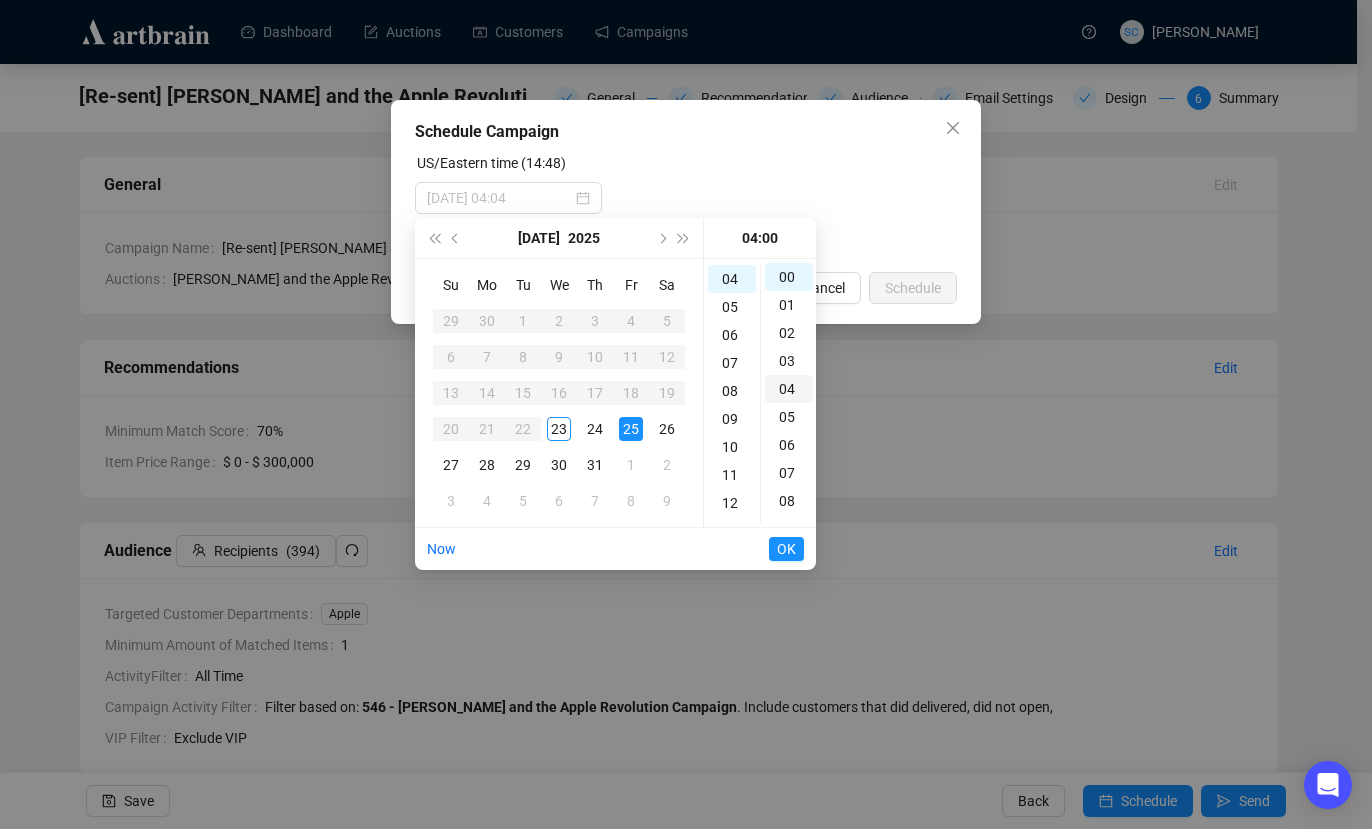 scroll, scrollTop: 112, scrollLeft: 0, axis: vertical 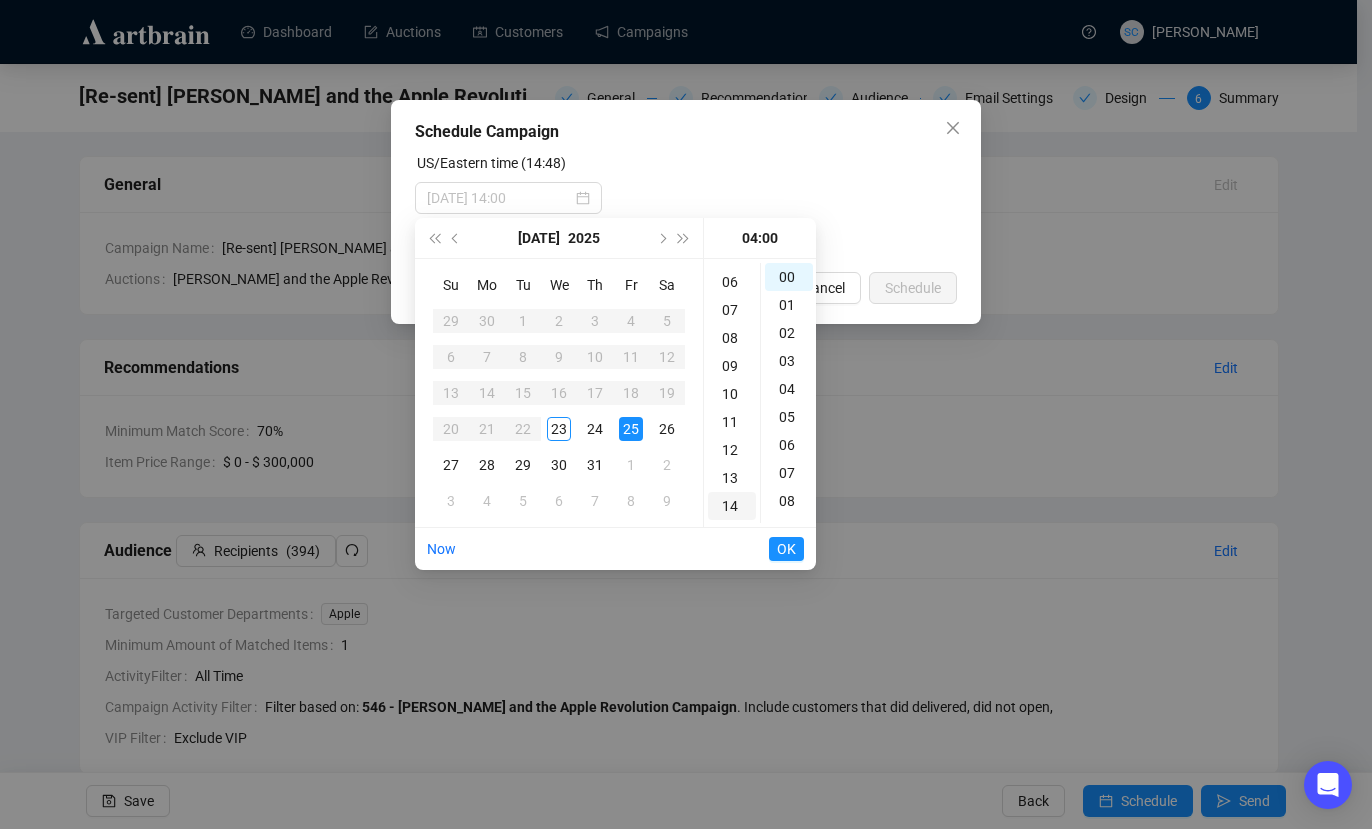 click on "14" at bounding box center (732, 506) 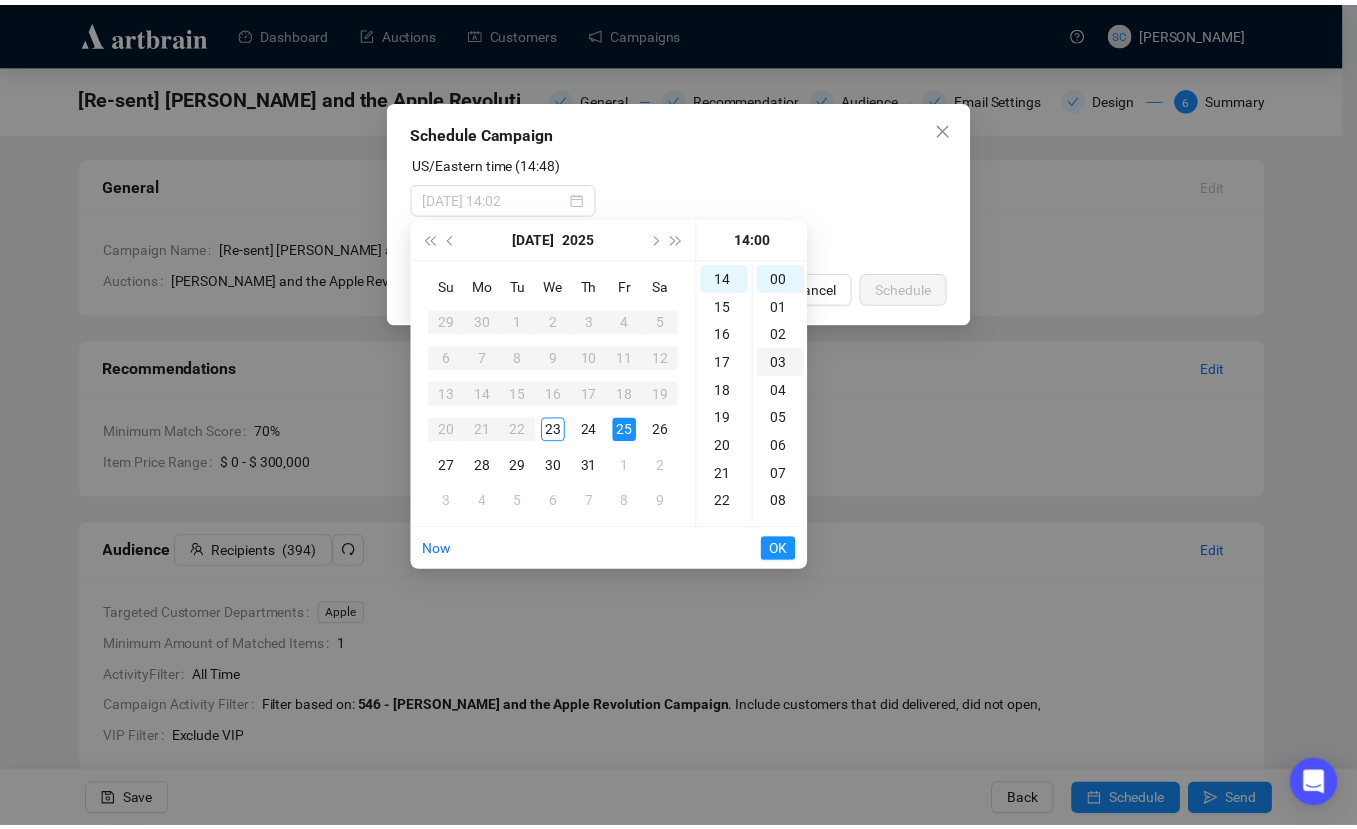 scroll, scrollTop: 392, scrollLeft: 0, axis: vertical 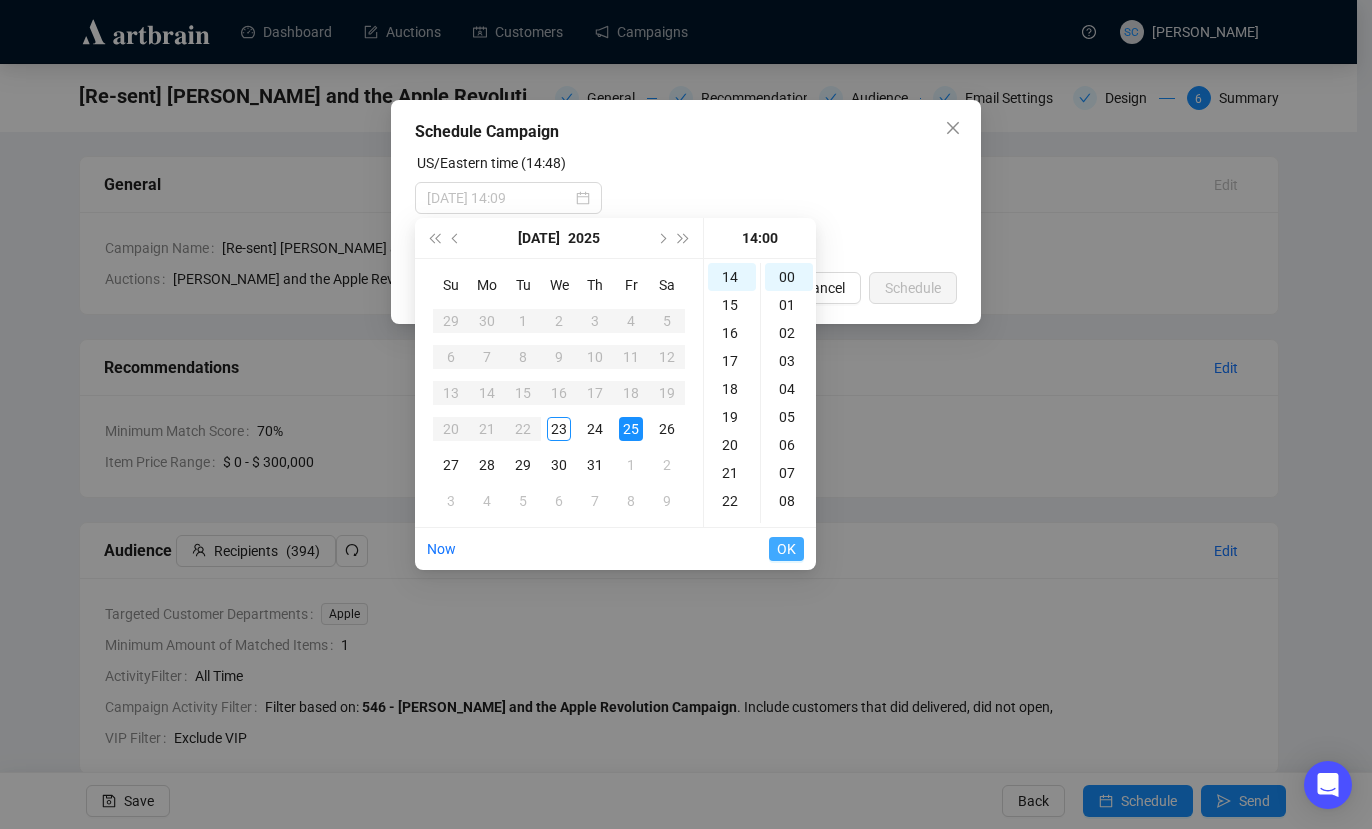 type on "2025-07-25 14:00" 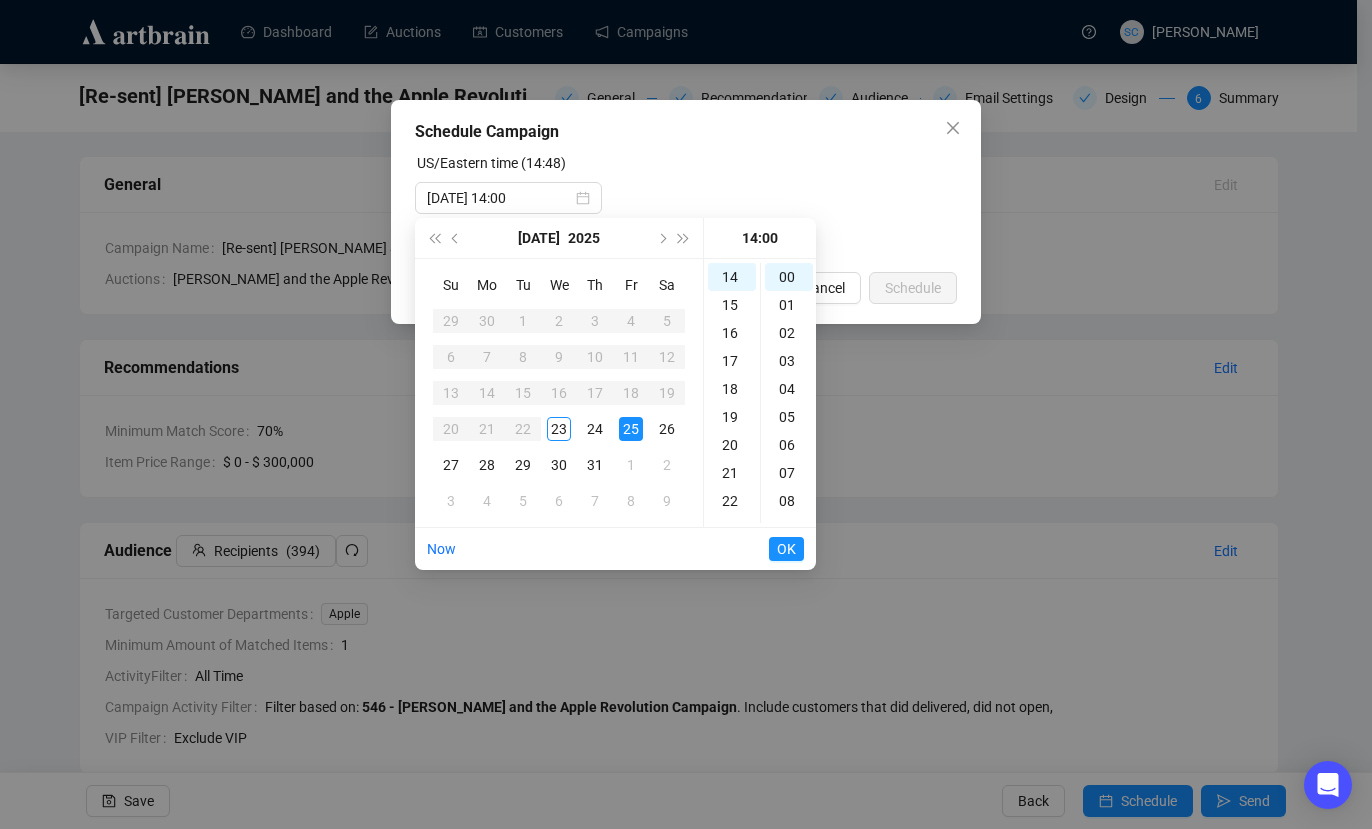 click on "OK" at bounding box center [786, 549] 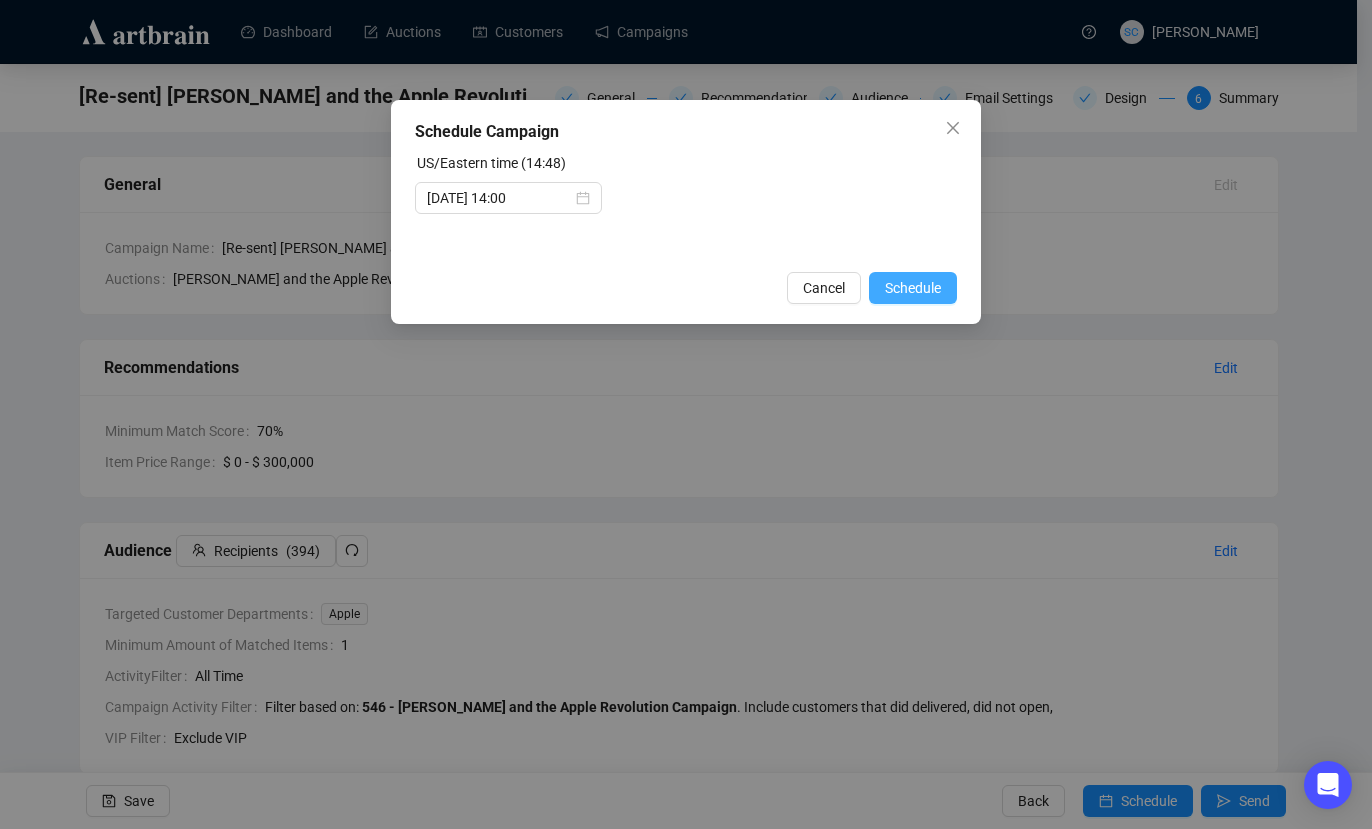 click on "Schedule" at bounding box center (913, 288) 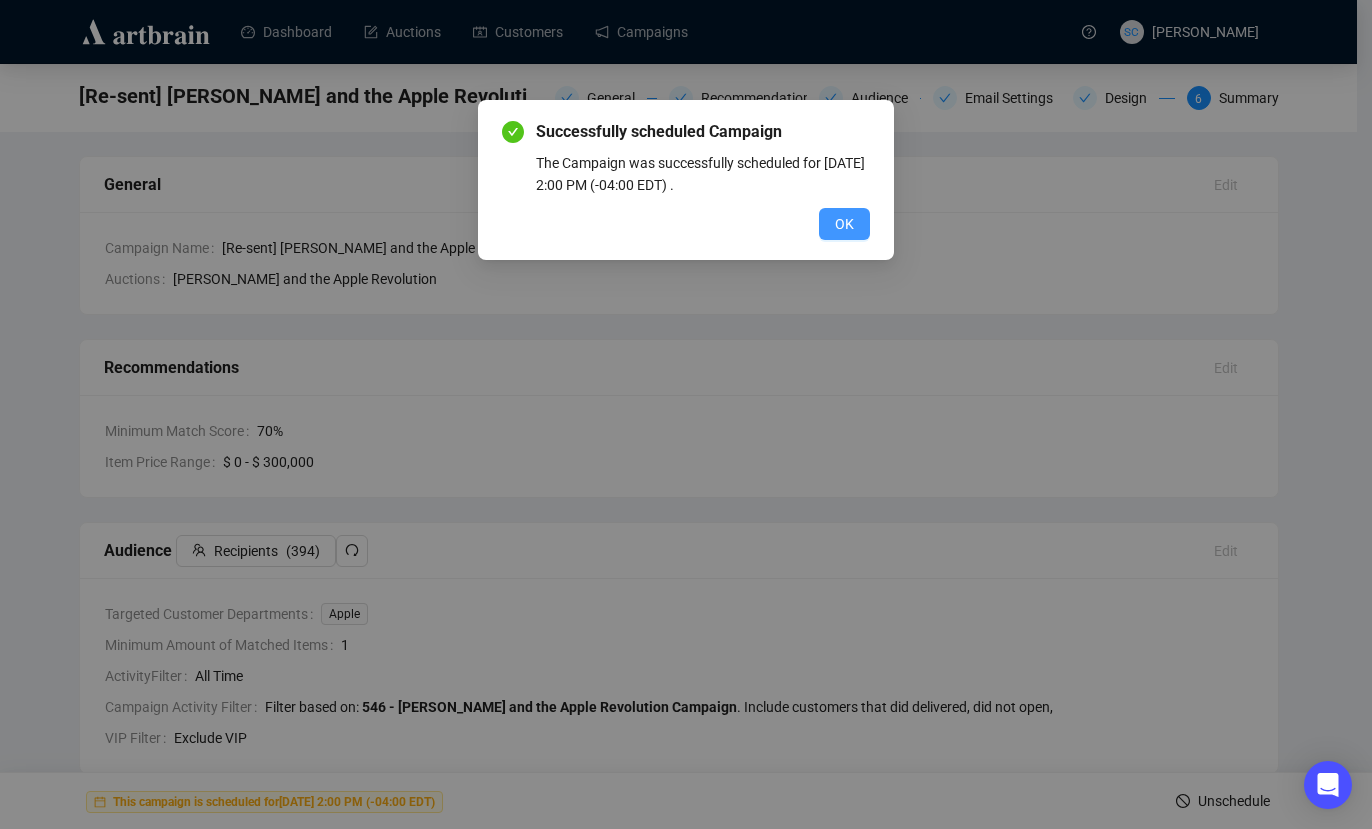 click on "OK" at bounding box center [844, 224] 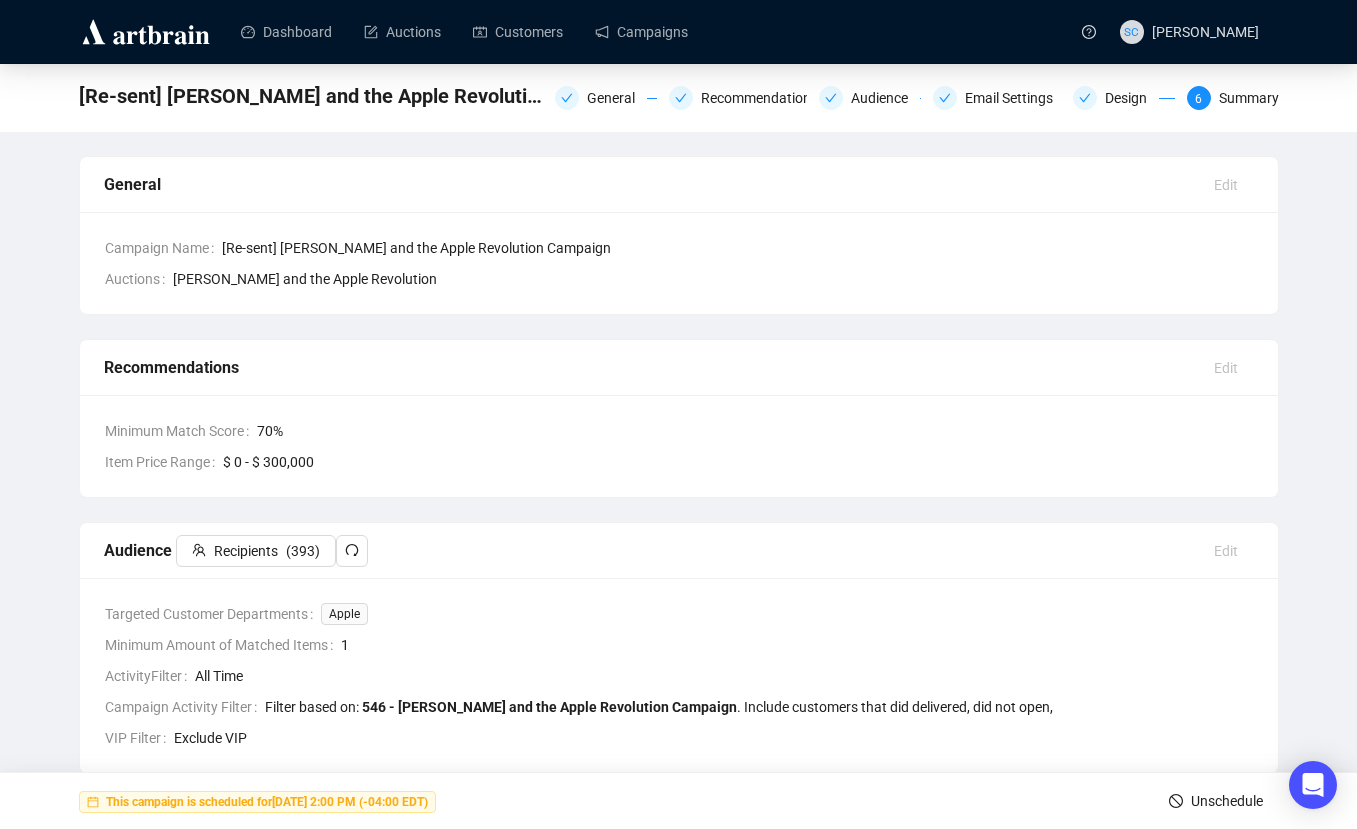 click on "Campaign Name [Re-sent] Steve Jobs and the Apple Revolution Campaign Auctions Steve Jobs and the Apple Revolution" at bounding box center (679, 263) 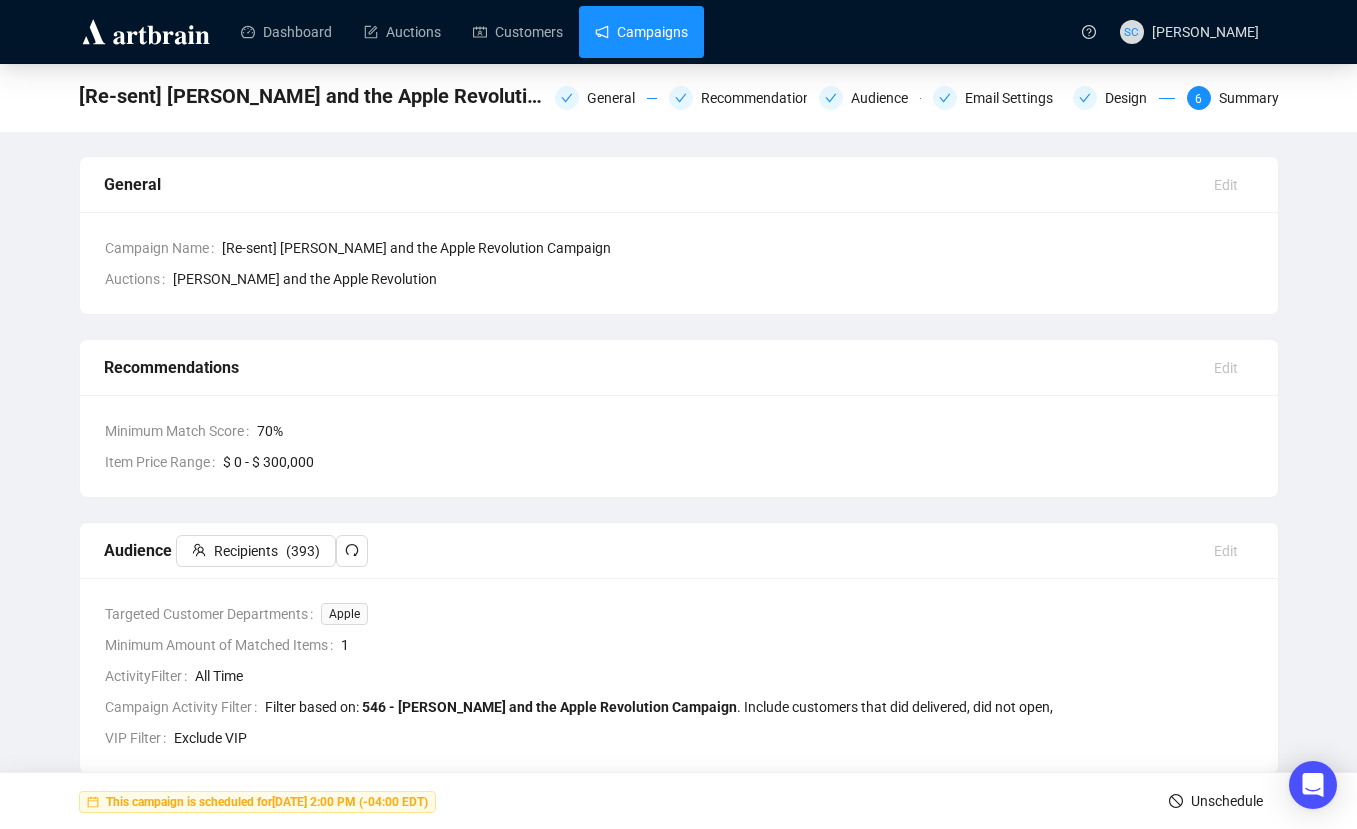 click on "Campaigns" at bounding box center [641, 32] 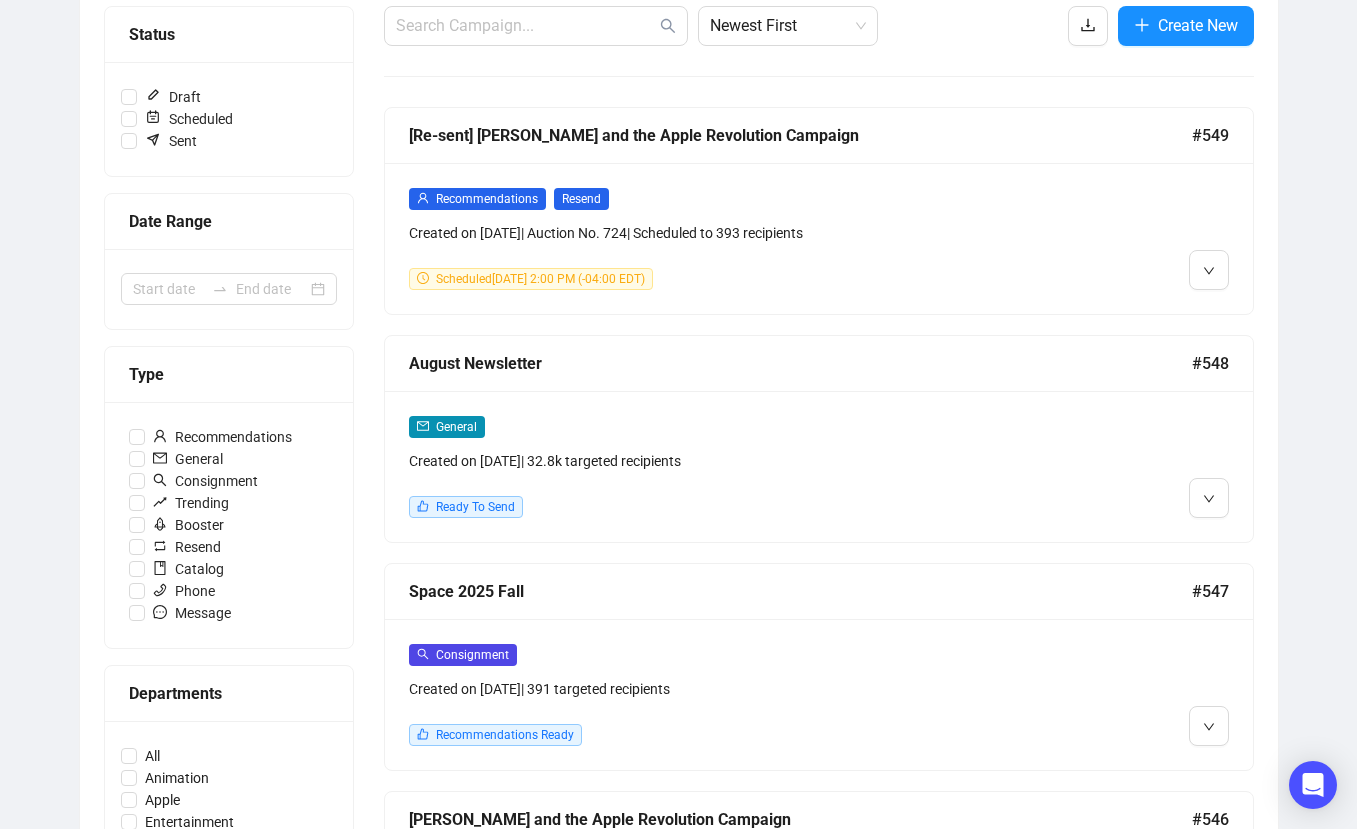 scroll, scrollTop: 270, scrollLeft: 0, axis: vertical 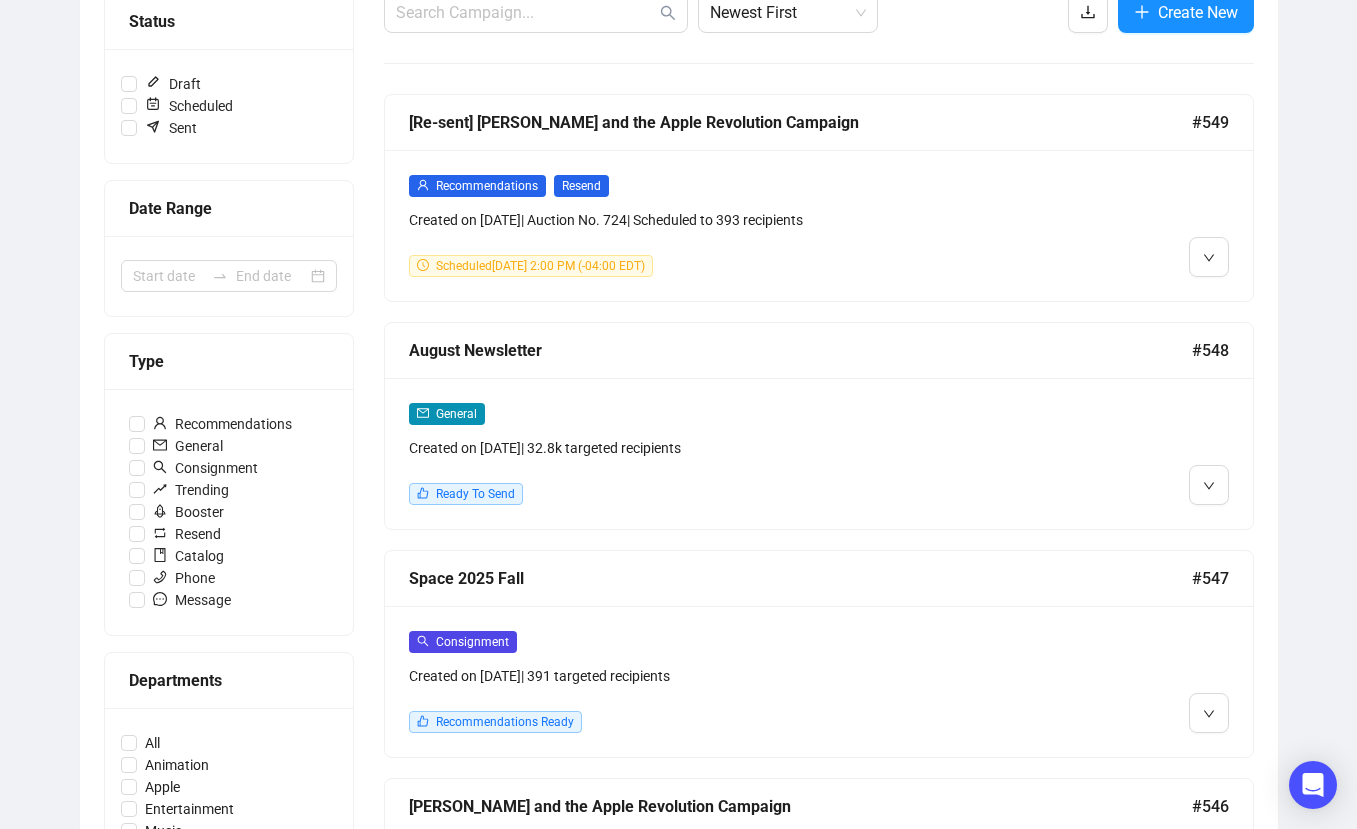 click at bounding box center [1125, 681] 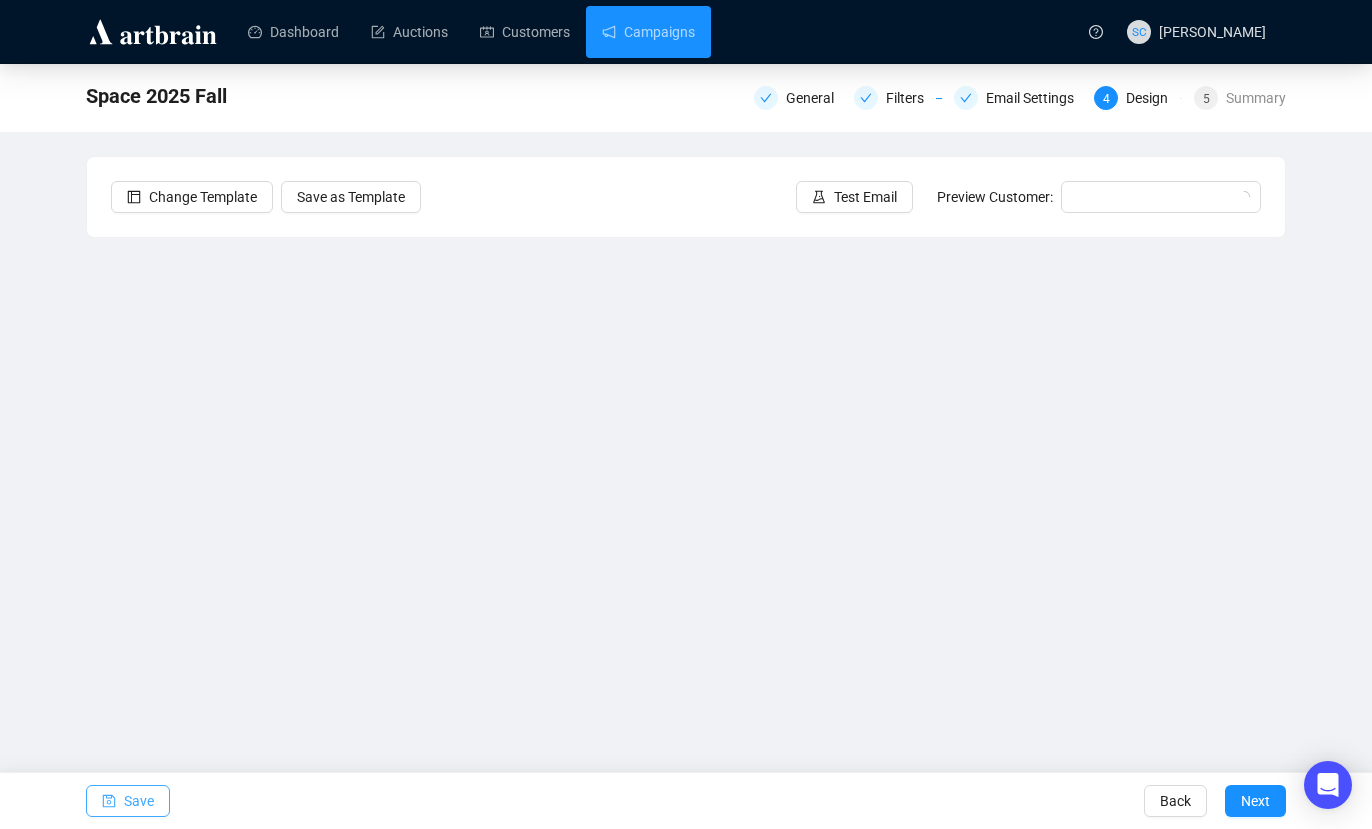 click on "Save" at bounding box center [128, 801] 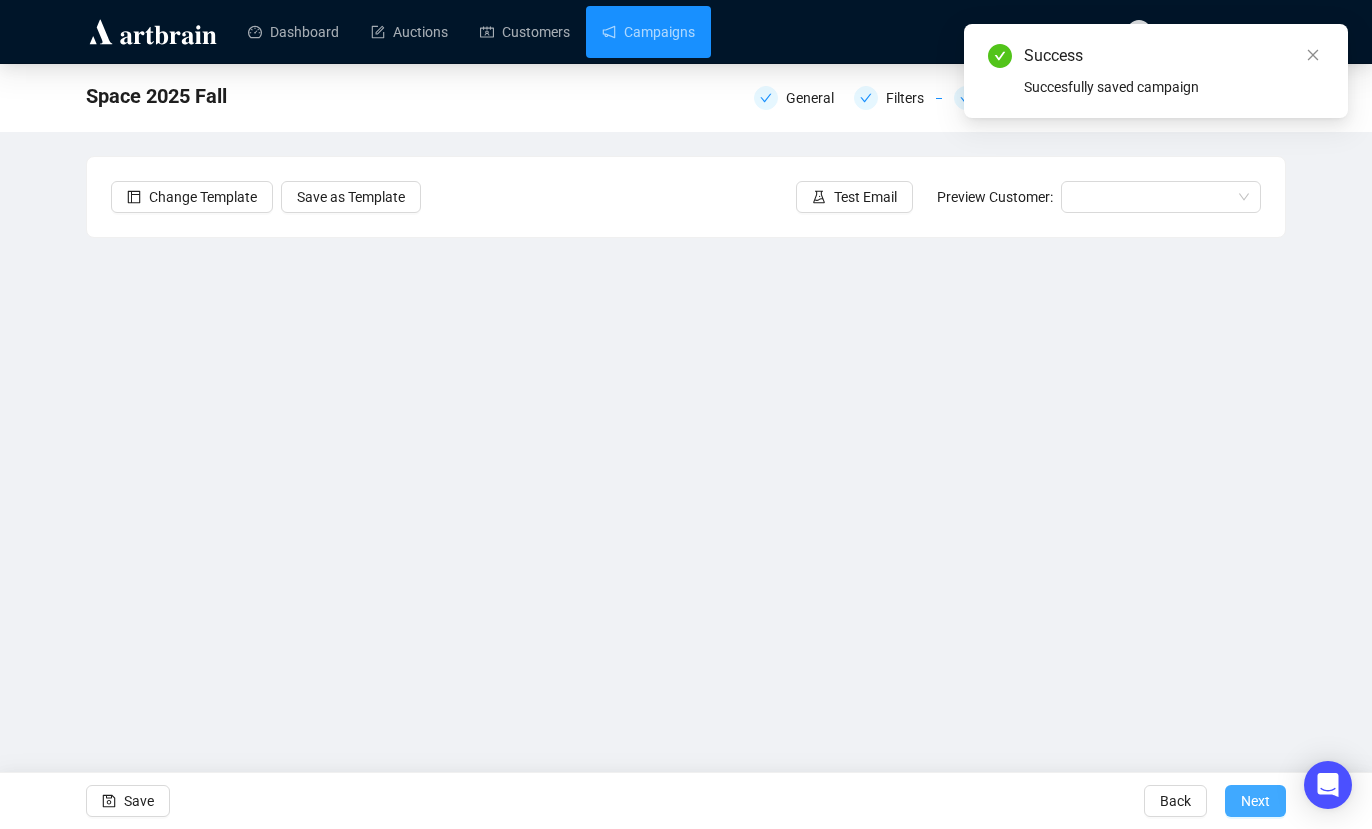 click on "Next" at bounding box center (1255, 801) 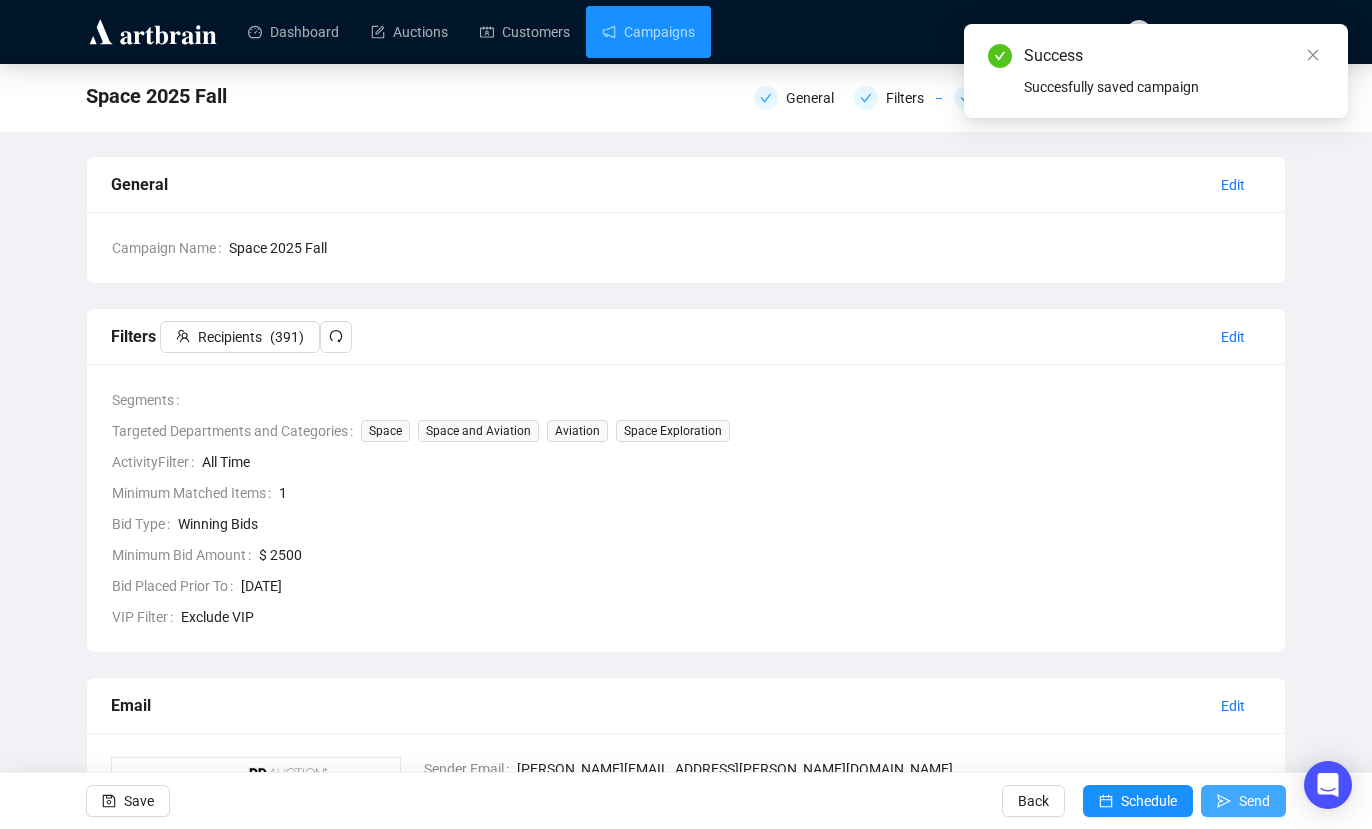 click on "Send" at bounding box center (1243, 801) 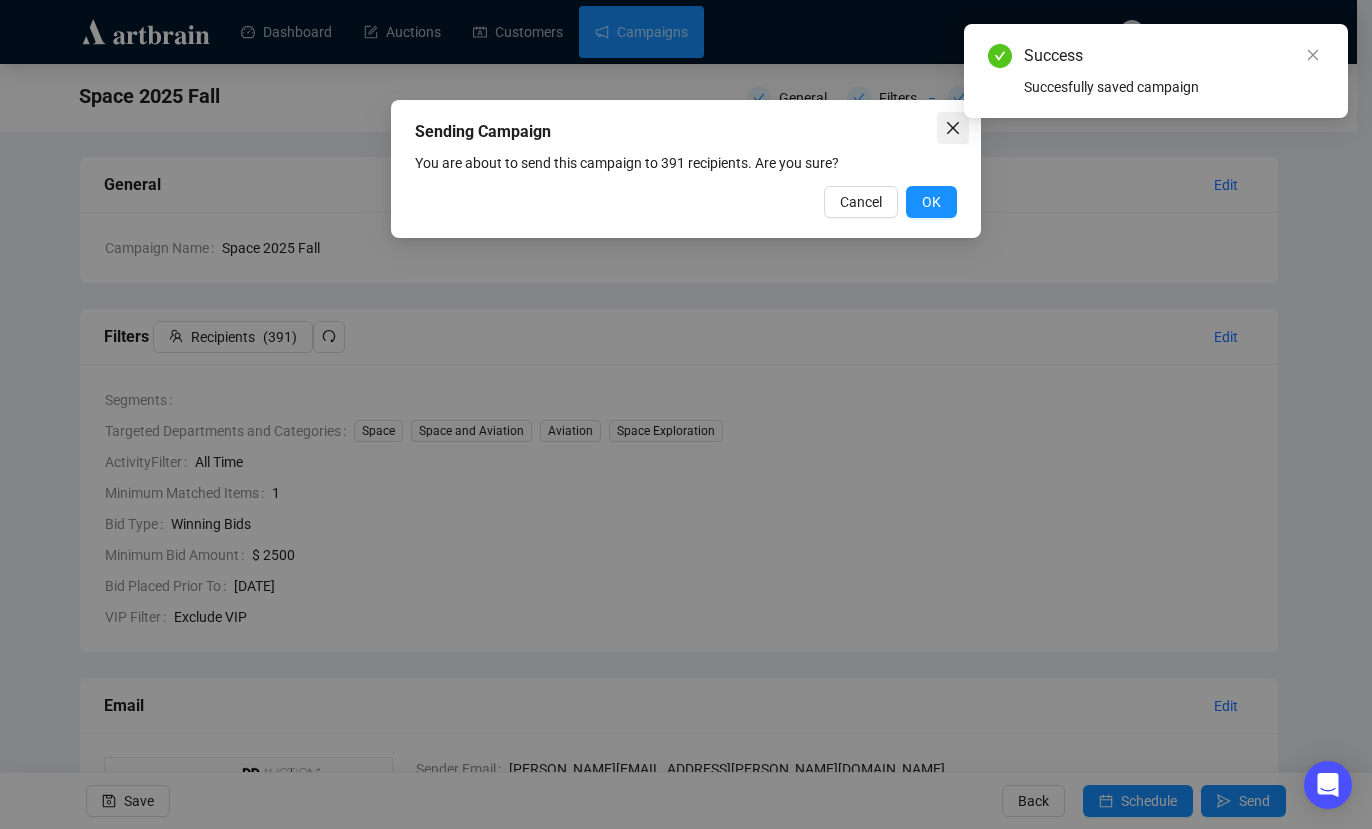 click 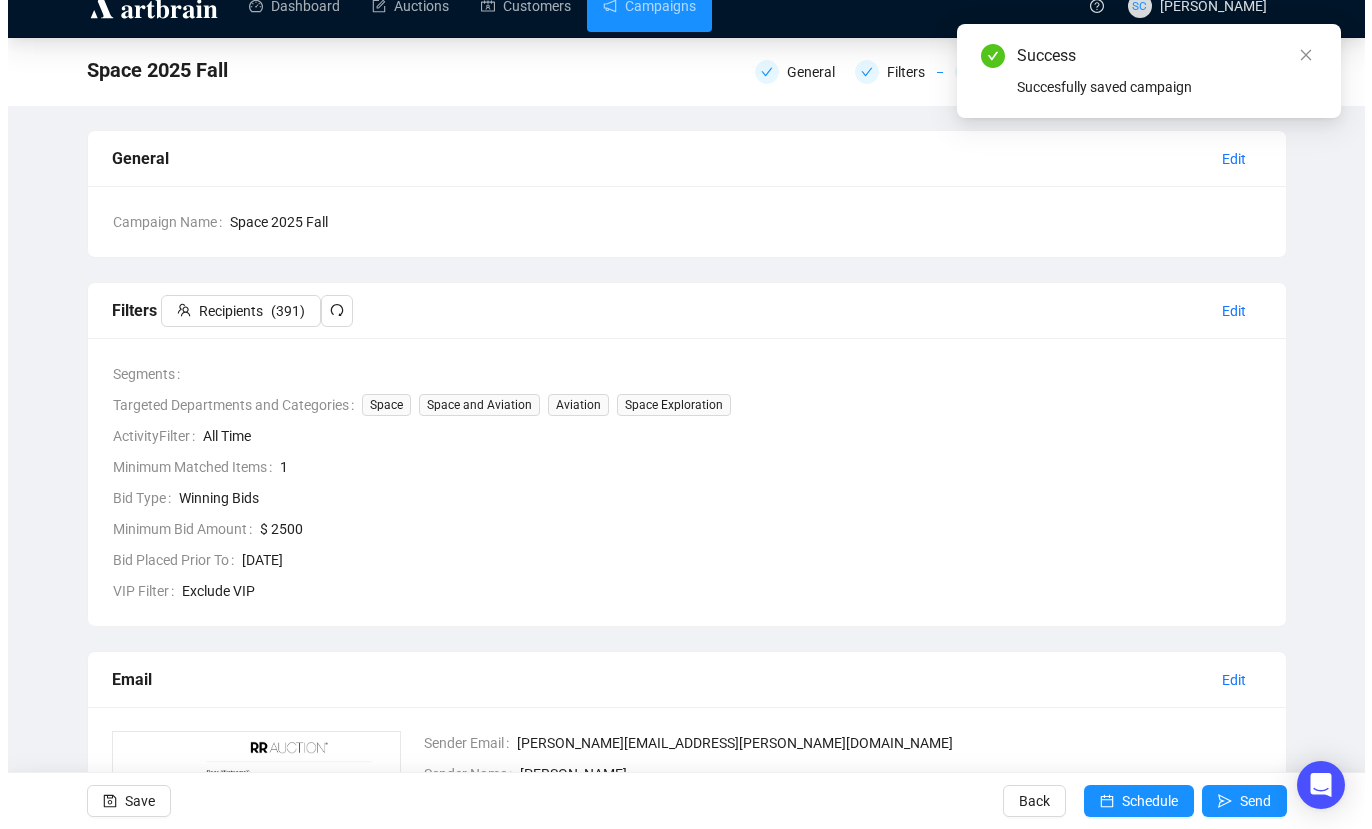 scroll, scrollTop: 0, scrollLeft: 0, axis: both 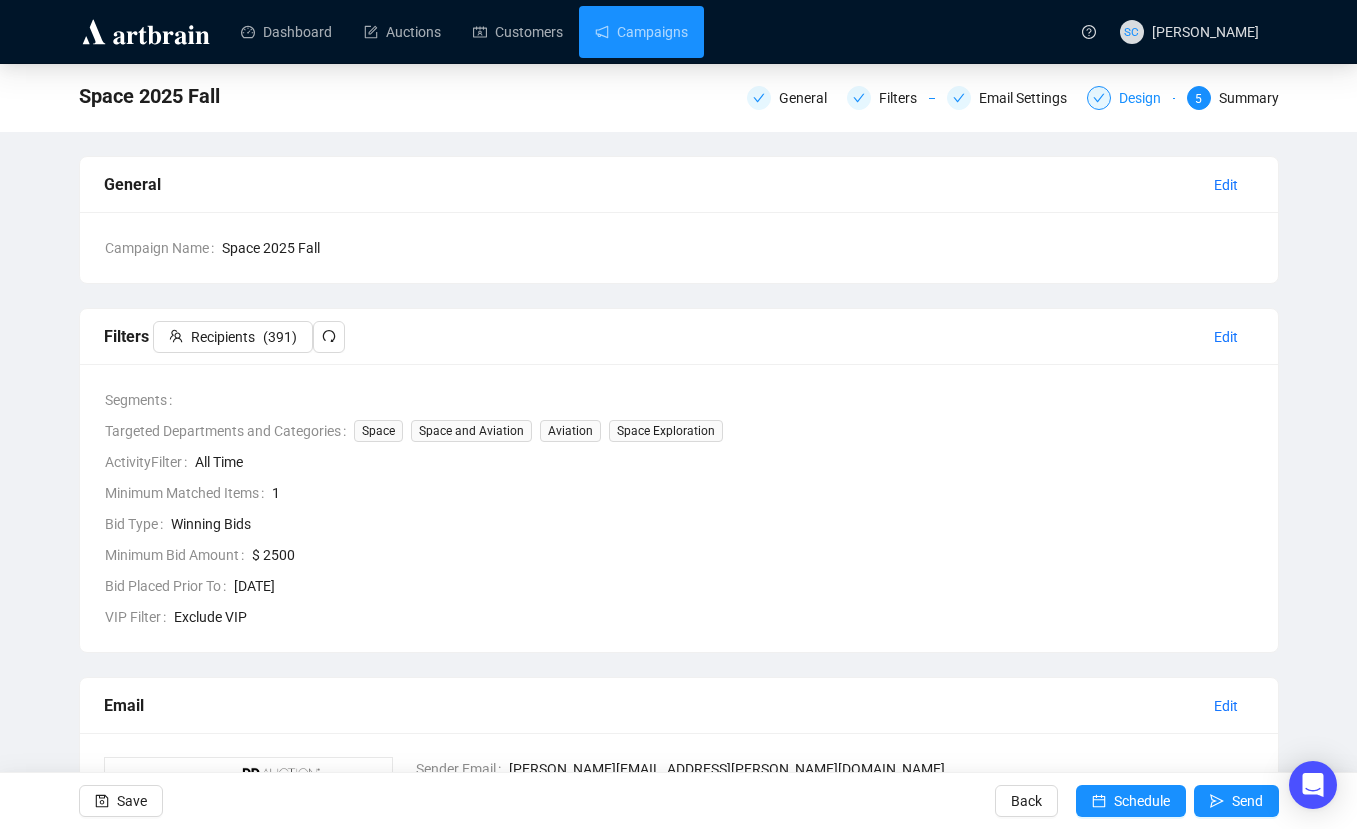 click on "Design" at bounding box center [1146, 98] 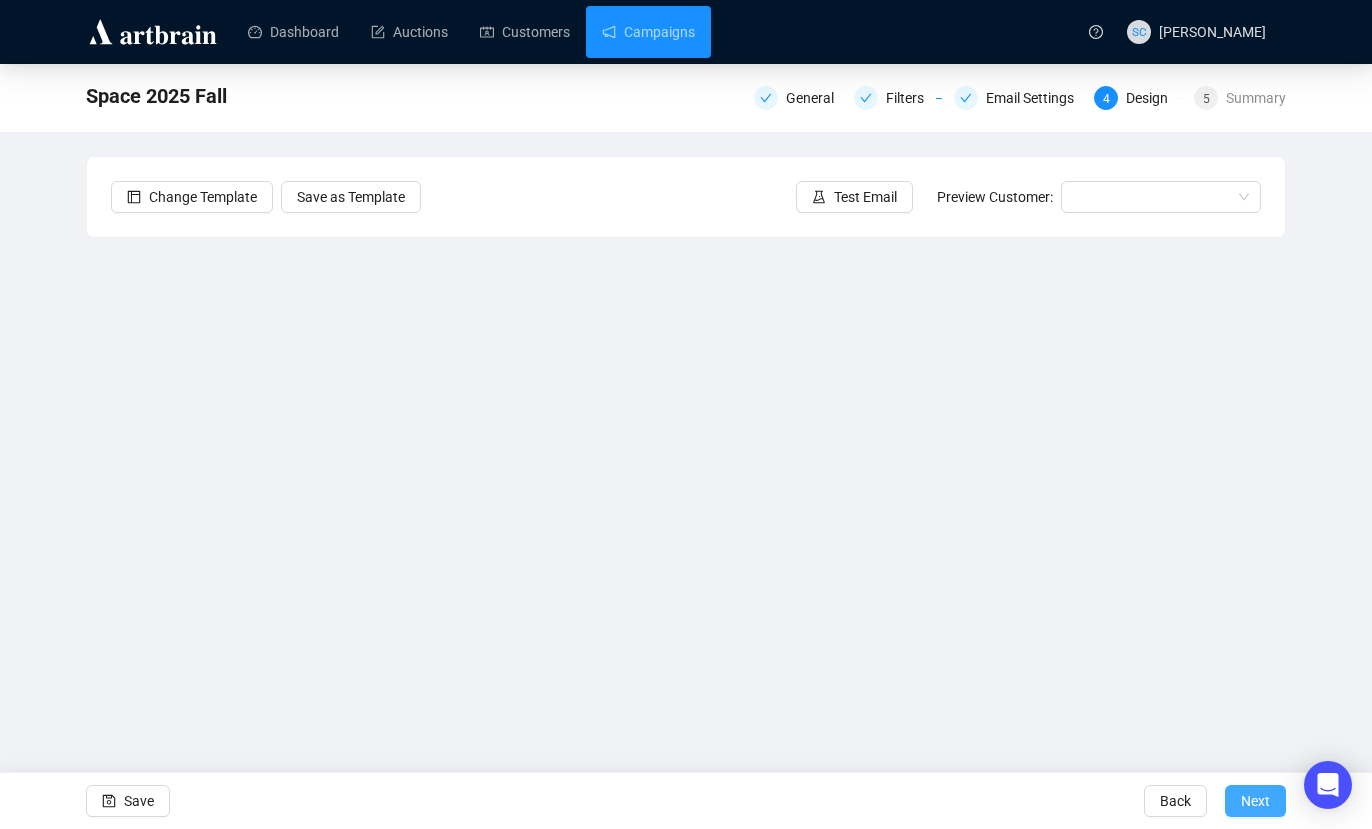 click on "Next" at bounding box center [1255, 801] 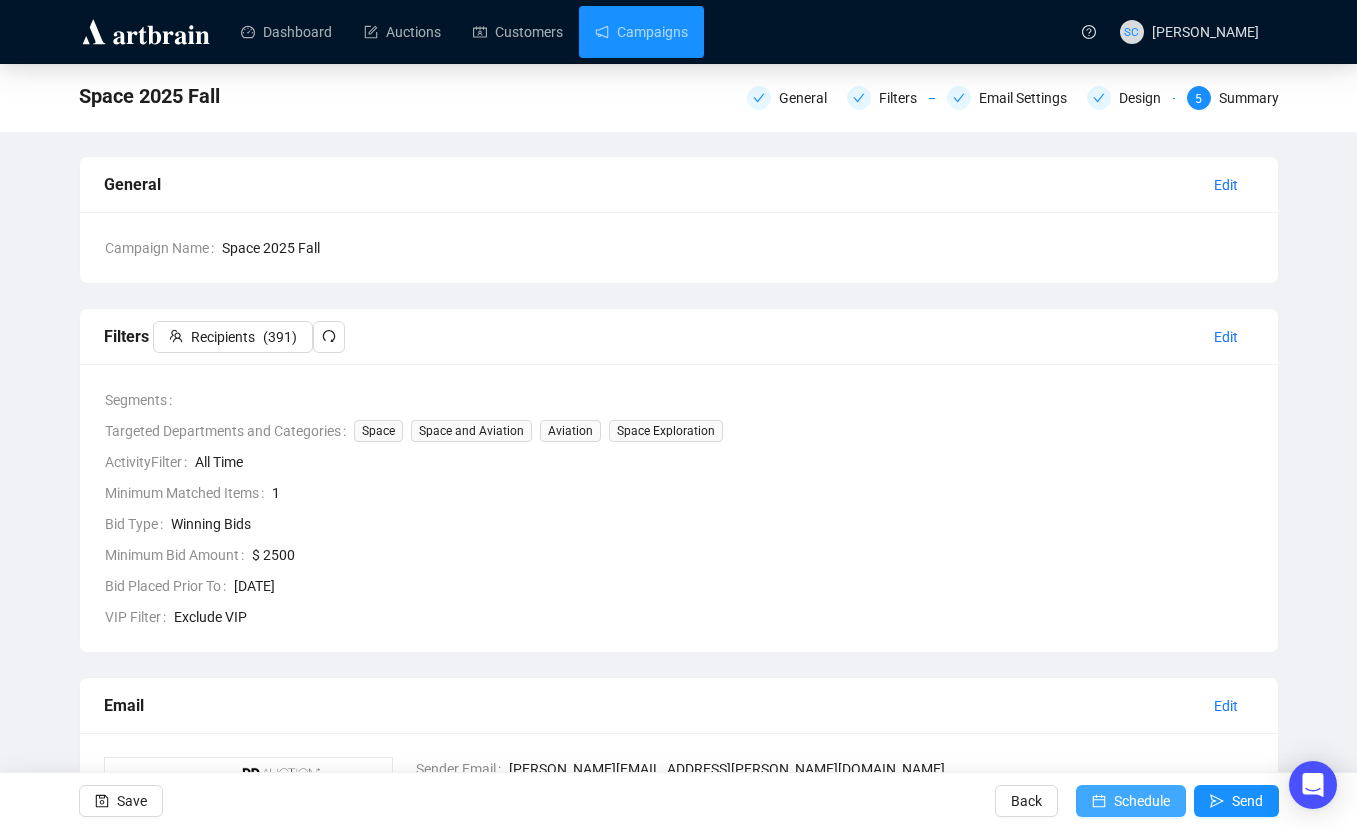 click on "Schedule" at bounding box center [1142, 801] 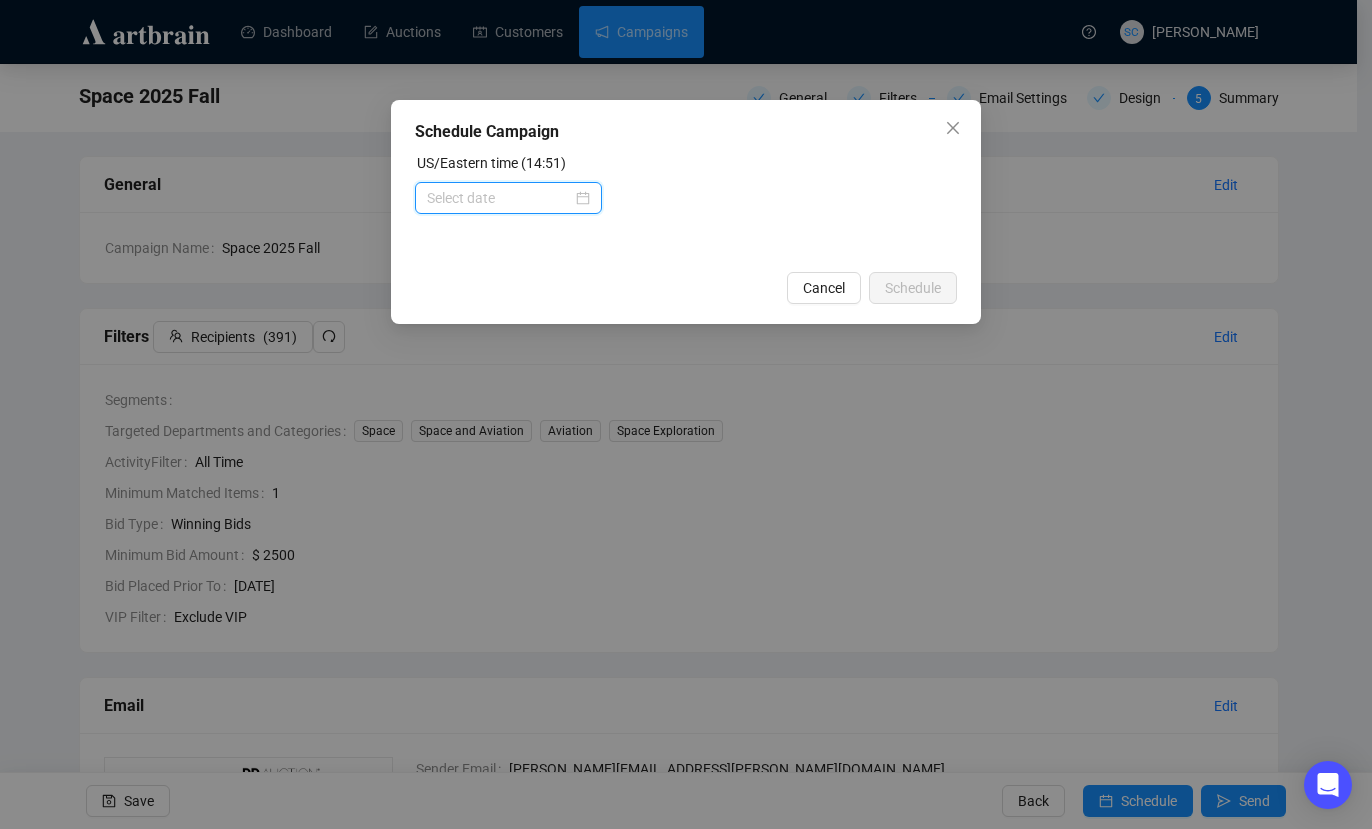 click at bounding box center (499, 198) 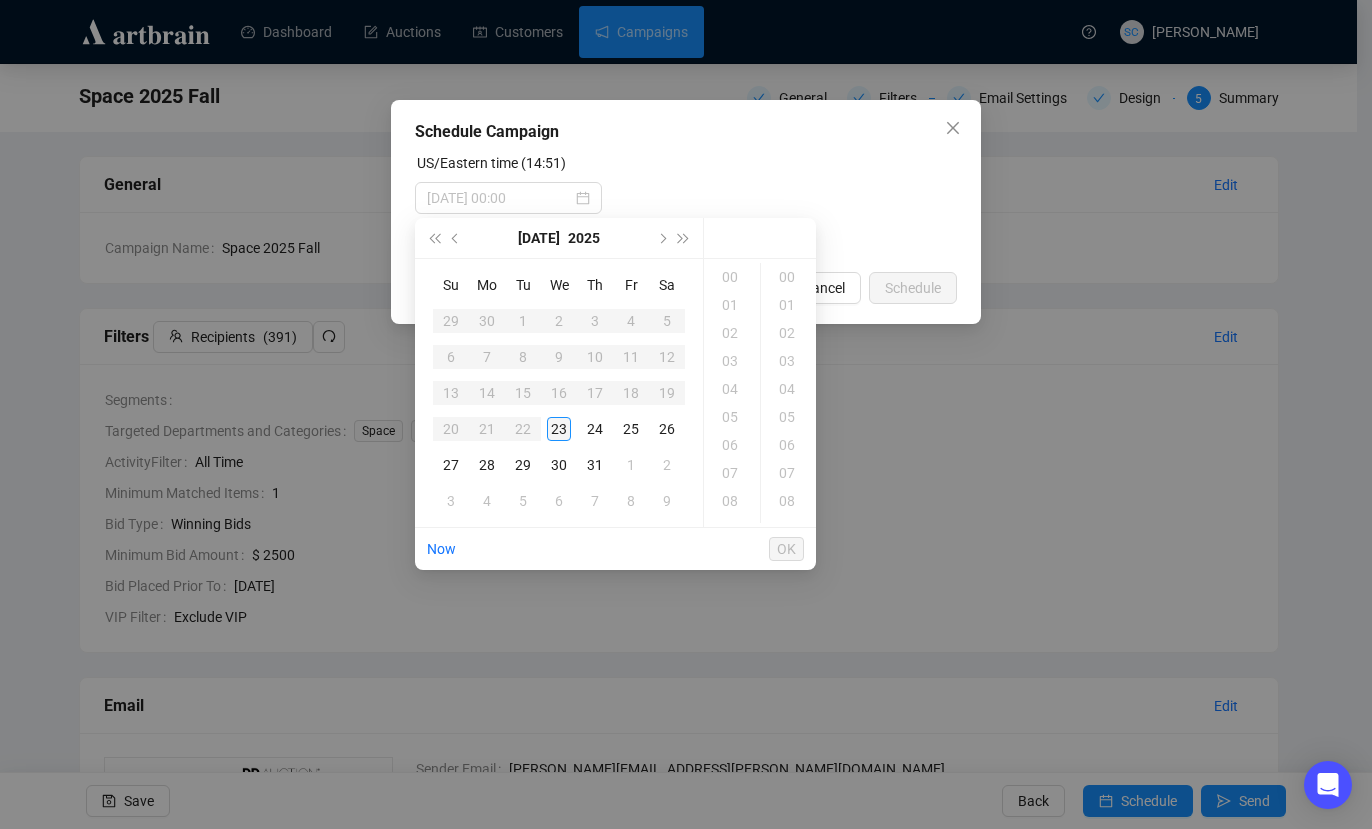 click on "23" at bounding box center (559, 429) 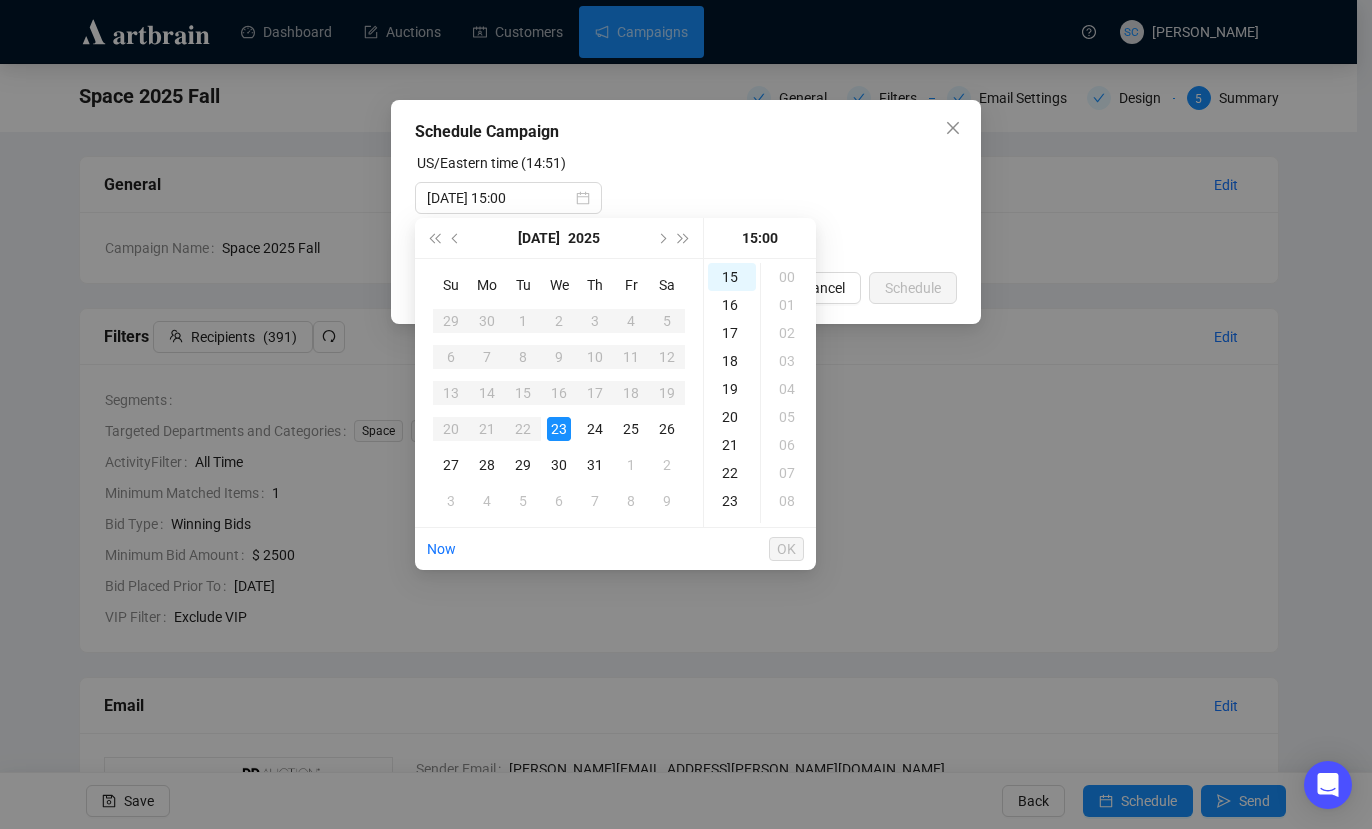 scroll, scrollTop: 420, scrollLeft: 0, axis: vertical 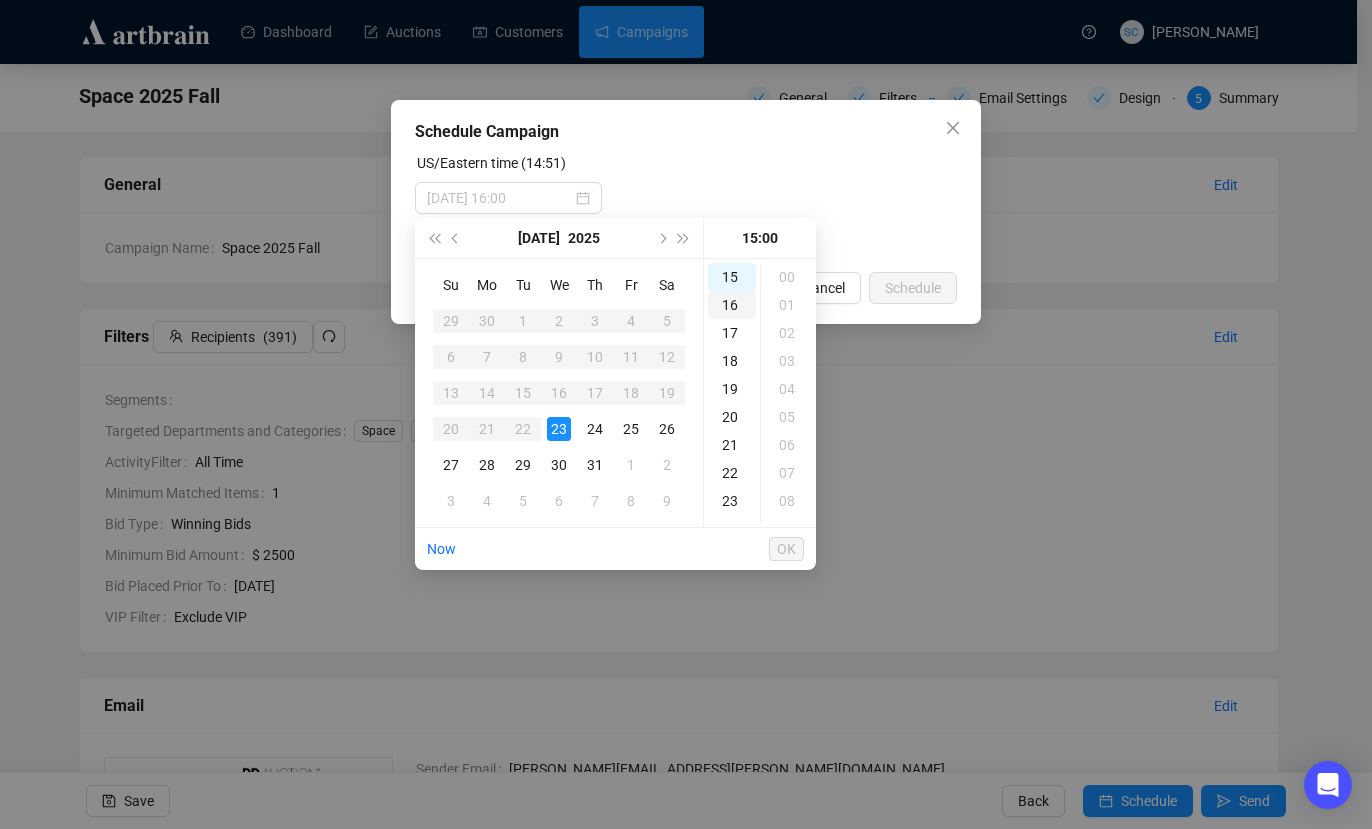 click on "16" at bounding box center (732, 305) 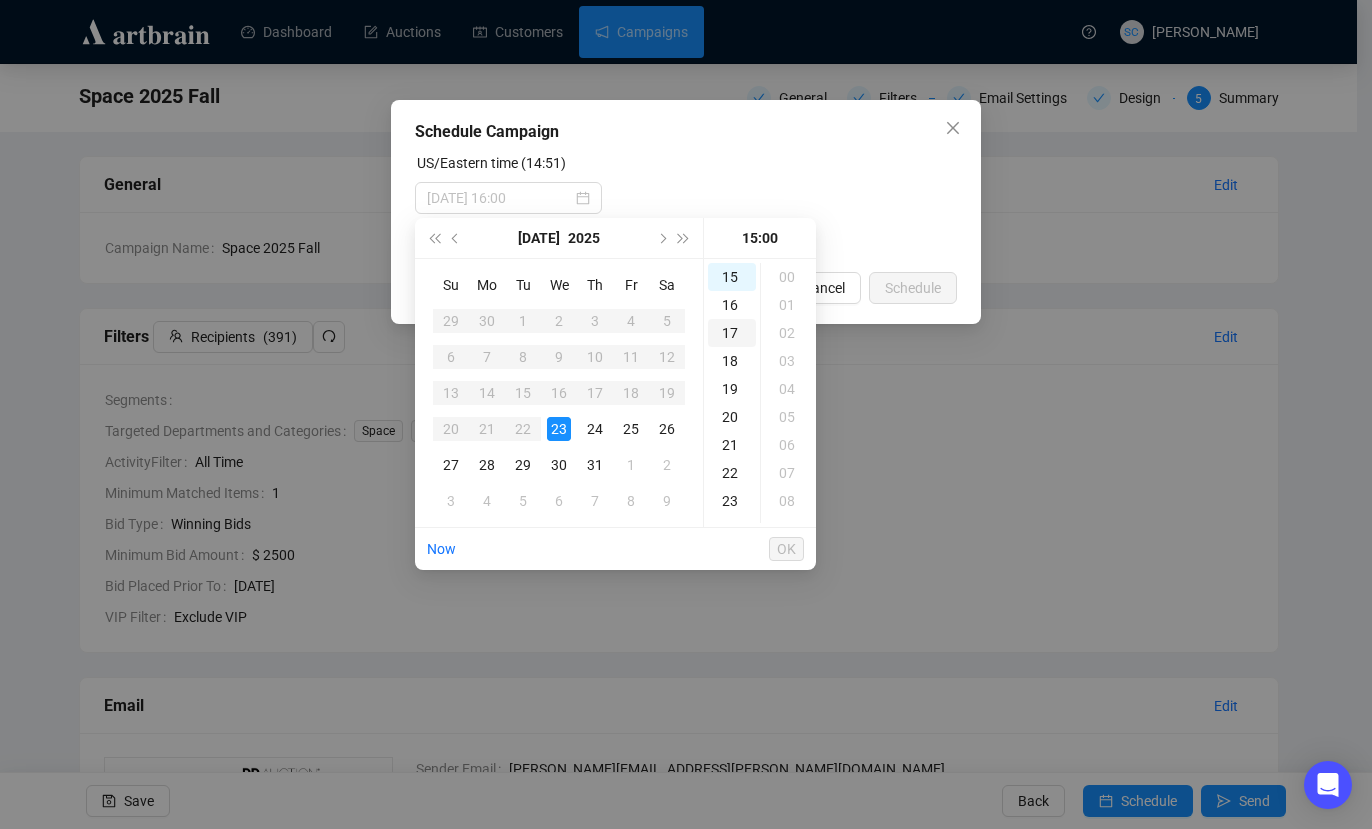 scroll, scrollTop: 442, scrollLeft: 0, axis: vertical 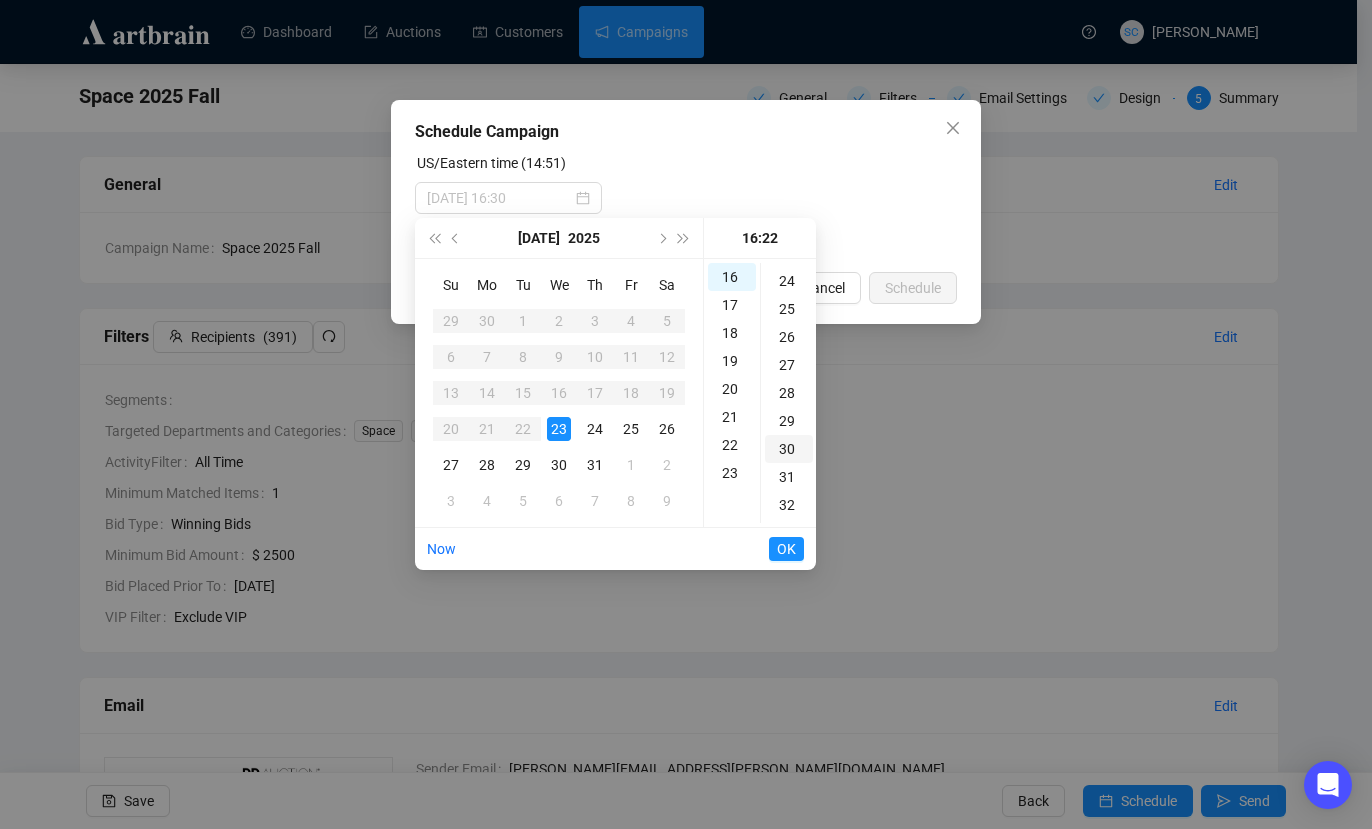 click on "30" at bounding box center (789, 449) 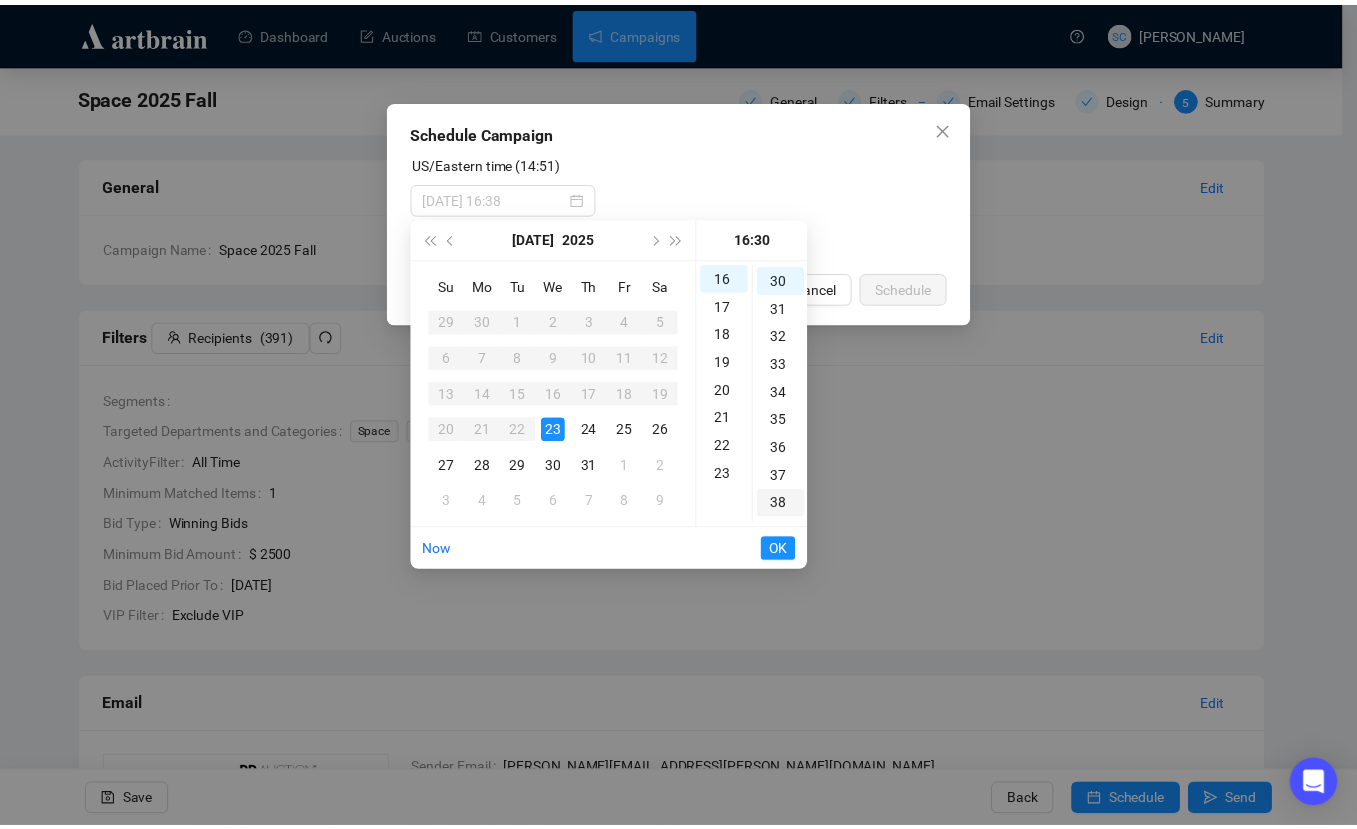 scroll, scrollTop: 840, scrollLeft: 0, axis: vertical 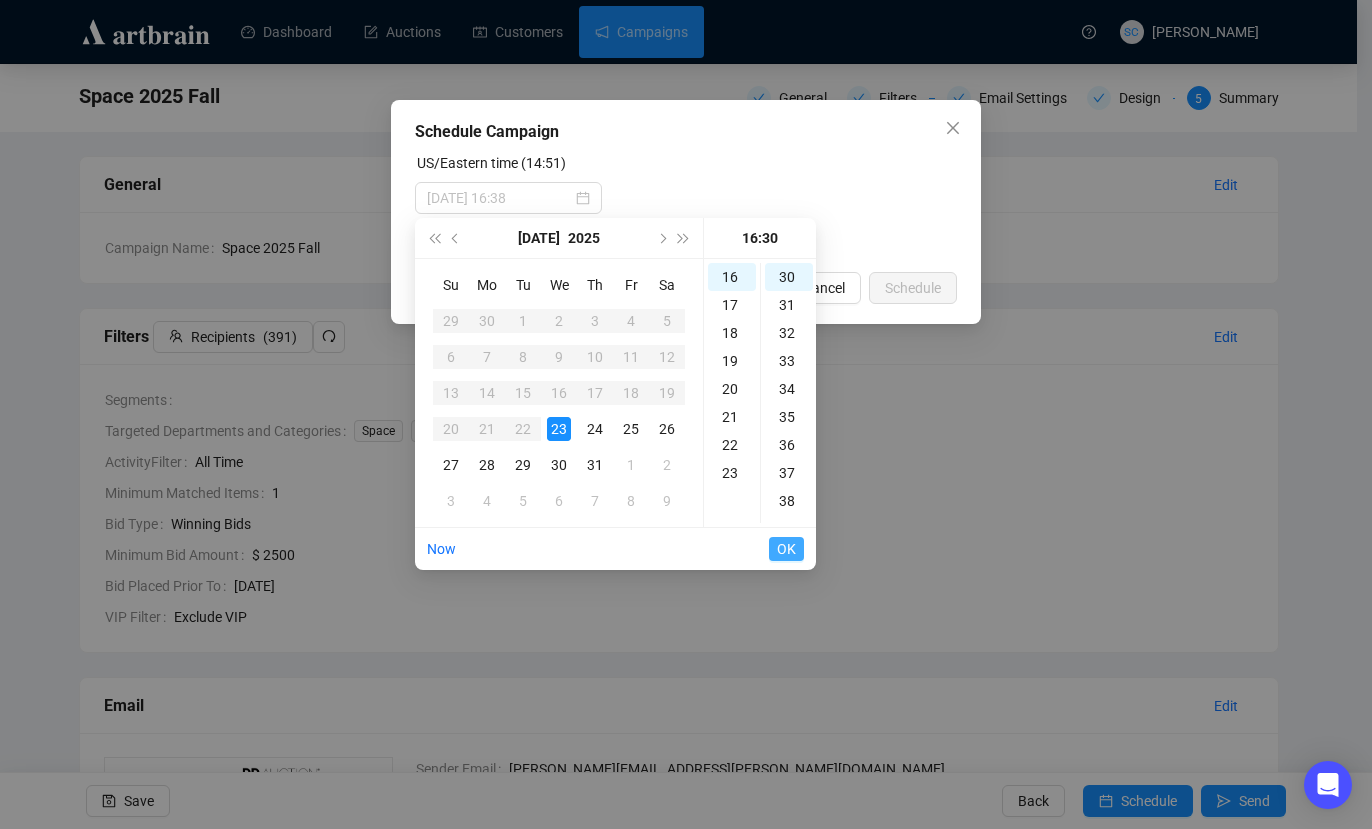 type on "2025-07-23 16:30" 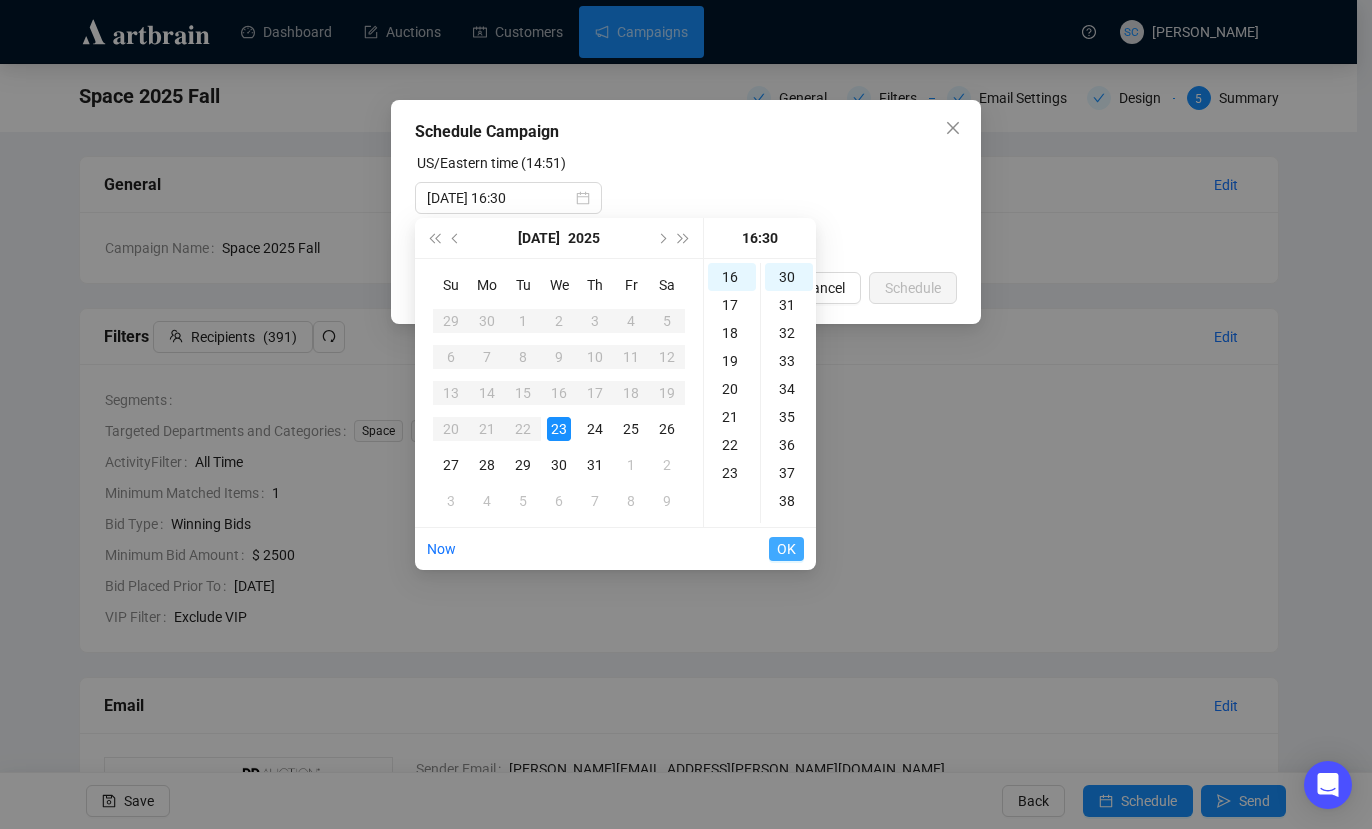 click on "OK" at bounding box center [786, 549] 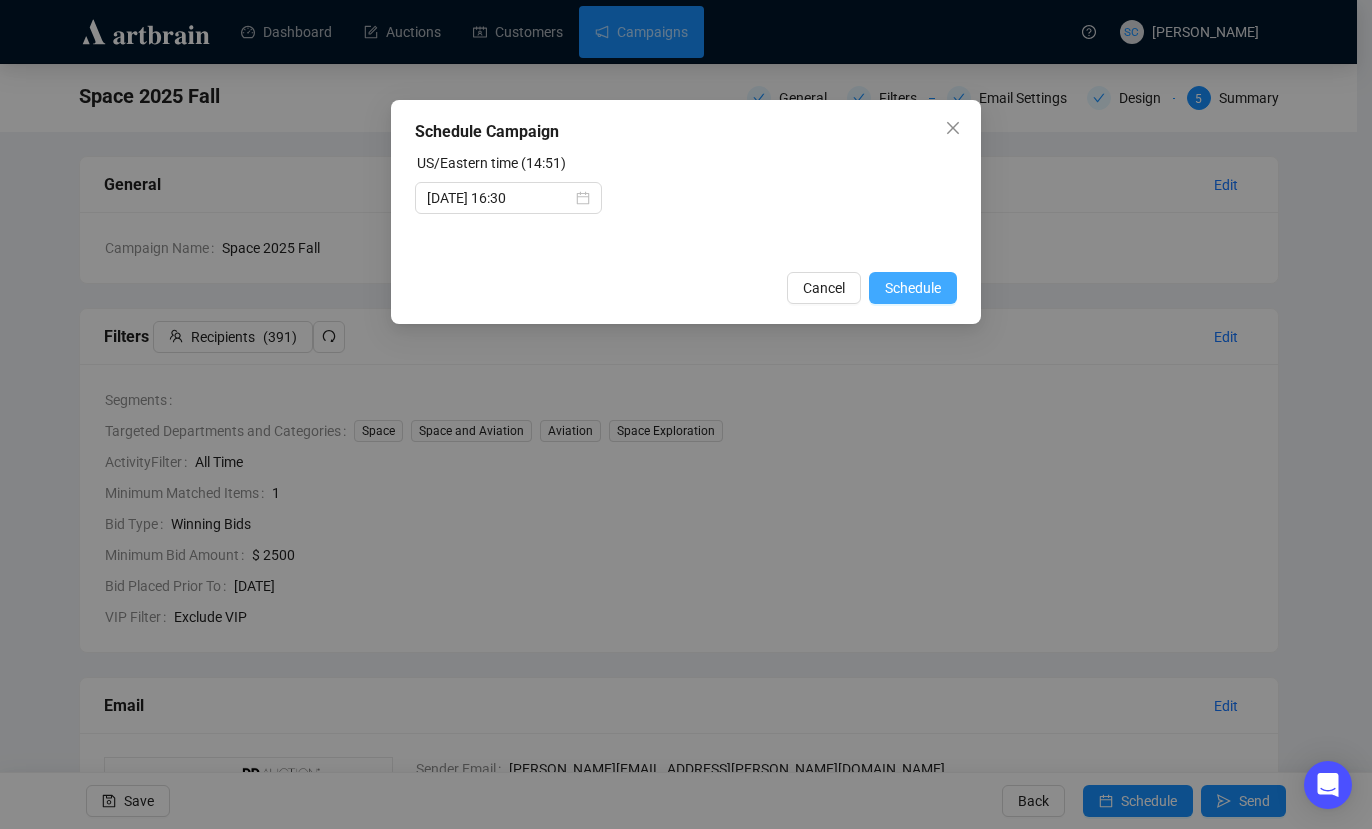 click on "Schedule" at bounding box center [913, 288] 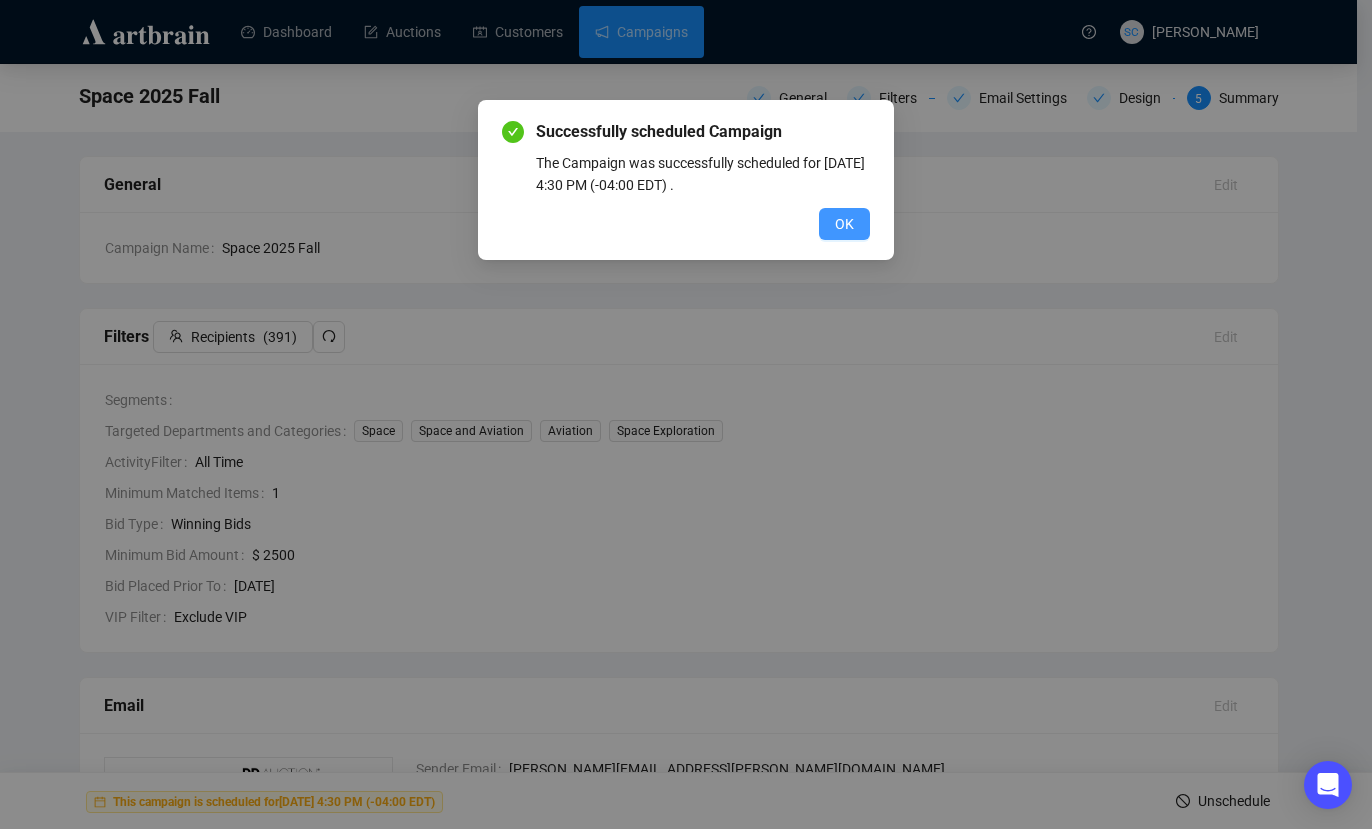 click on "OK" at bounding box center [844, 224] 